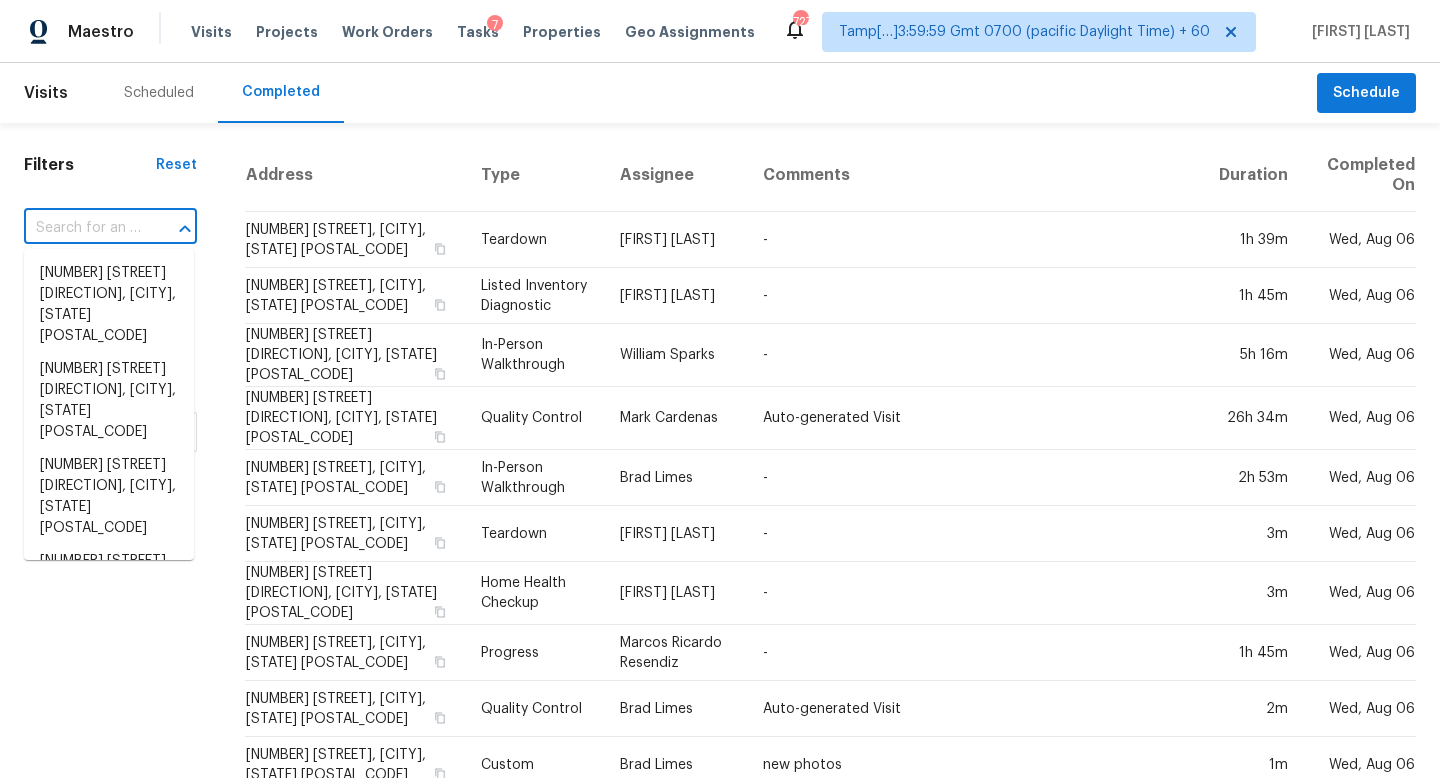 scroll, scrollTop: 0, scrollLeft: 0, axis: both 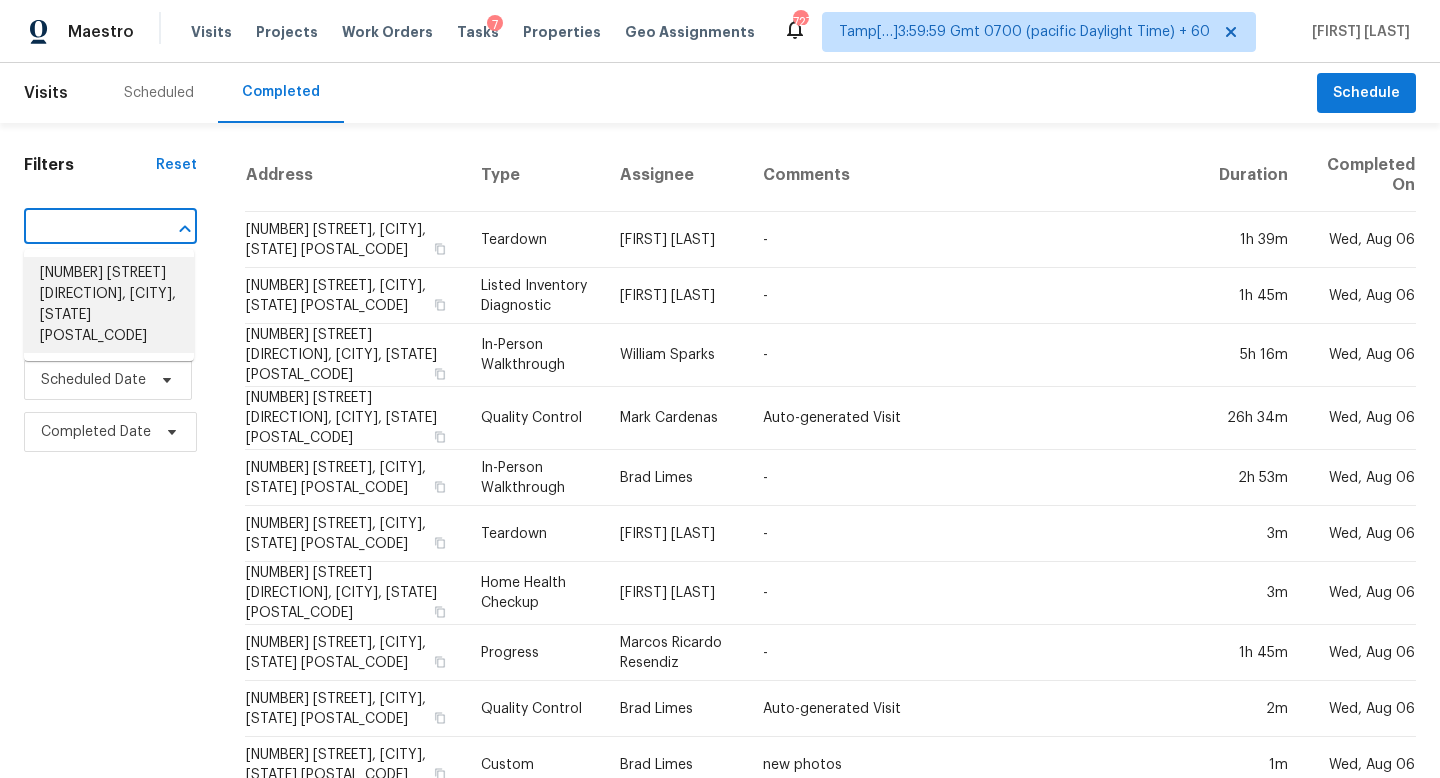 click on "[NUMBER] [STREET] [DIRECTION], [CITY], [STATE] [POSTAL_CODE]" at bounding box center [109, 305] 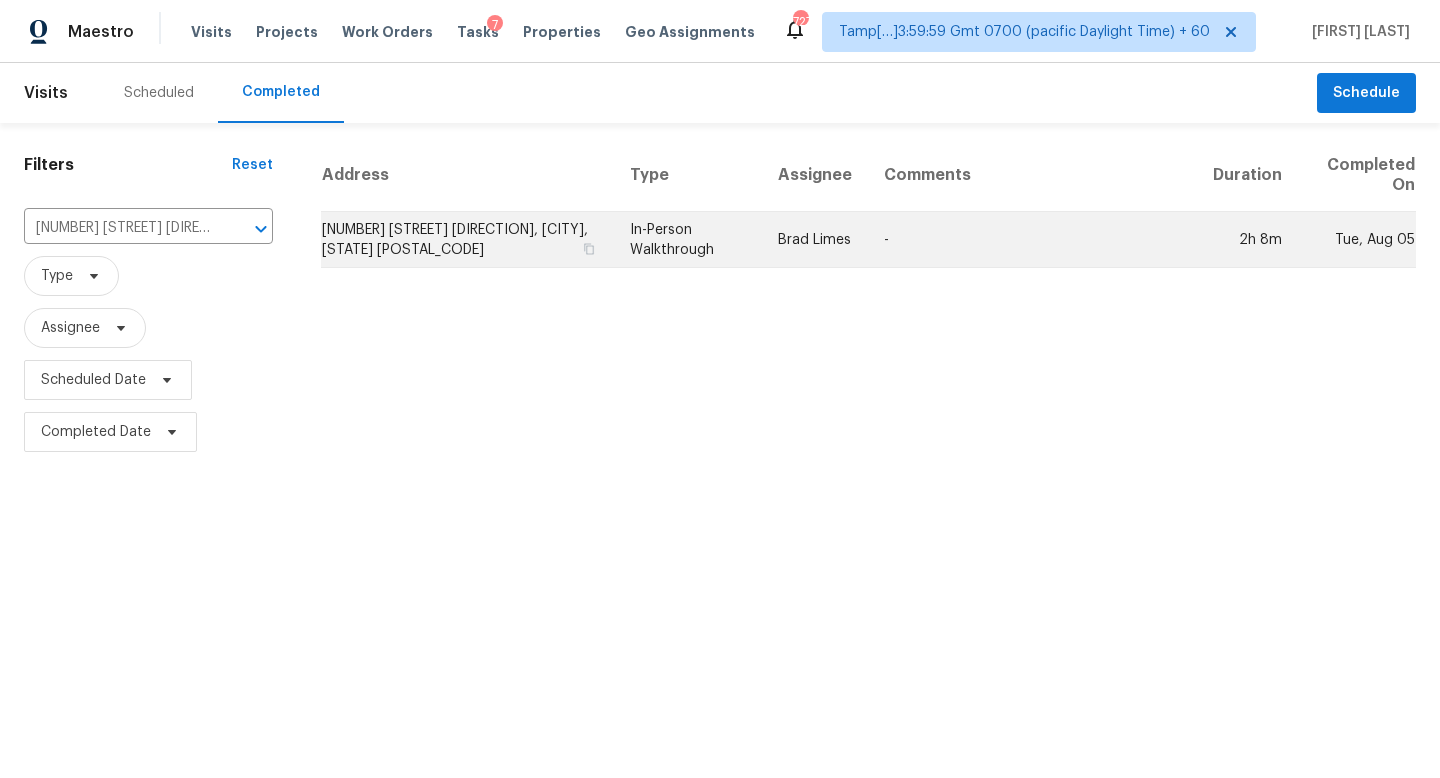 click on "[NUMBER] [STREET] [DIRECTION], [CITY], [STATE] [POSTAL_CODE]" at bounding box center (467, 240) 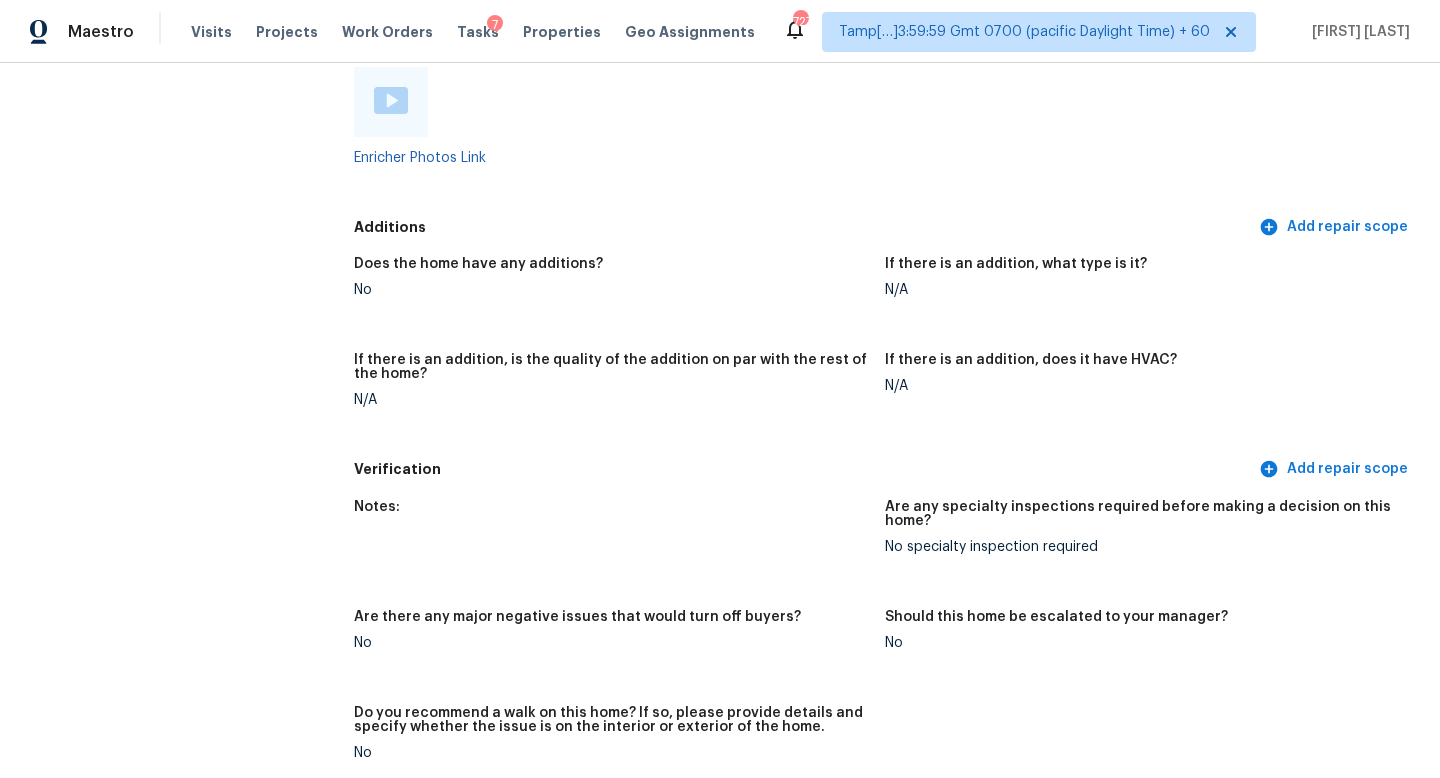 scroll, scrollTop: 3823, scrollLeft: 0, axis: vertical 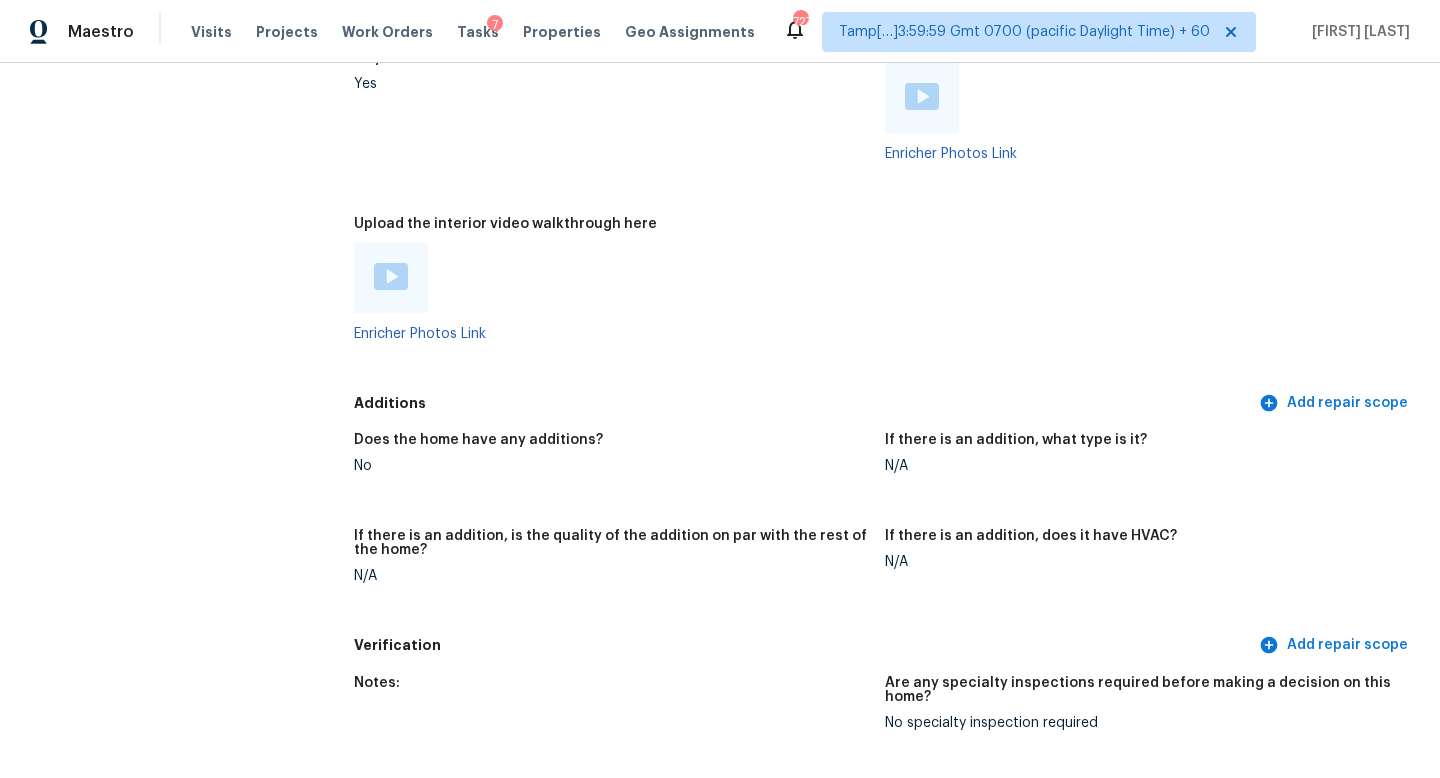 click at bounding box center (391, 276) 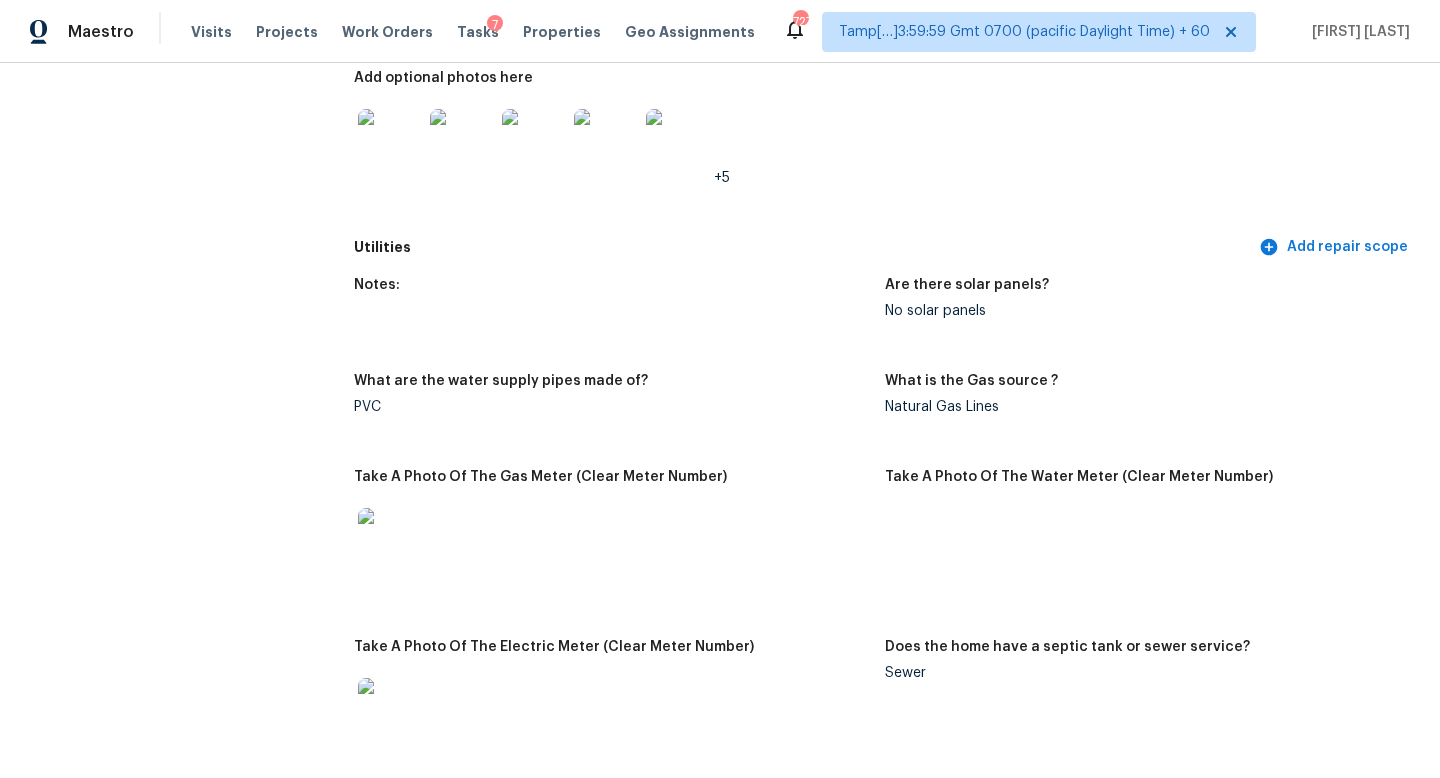 scroll, scrollTop: 1151, scrollLeft: 0, axis: vertical 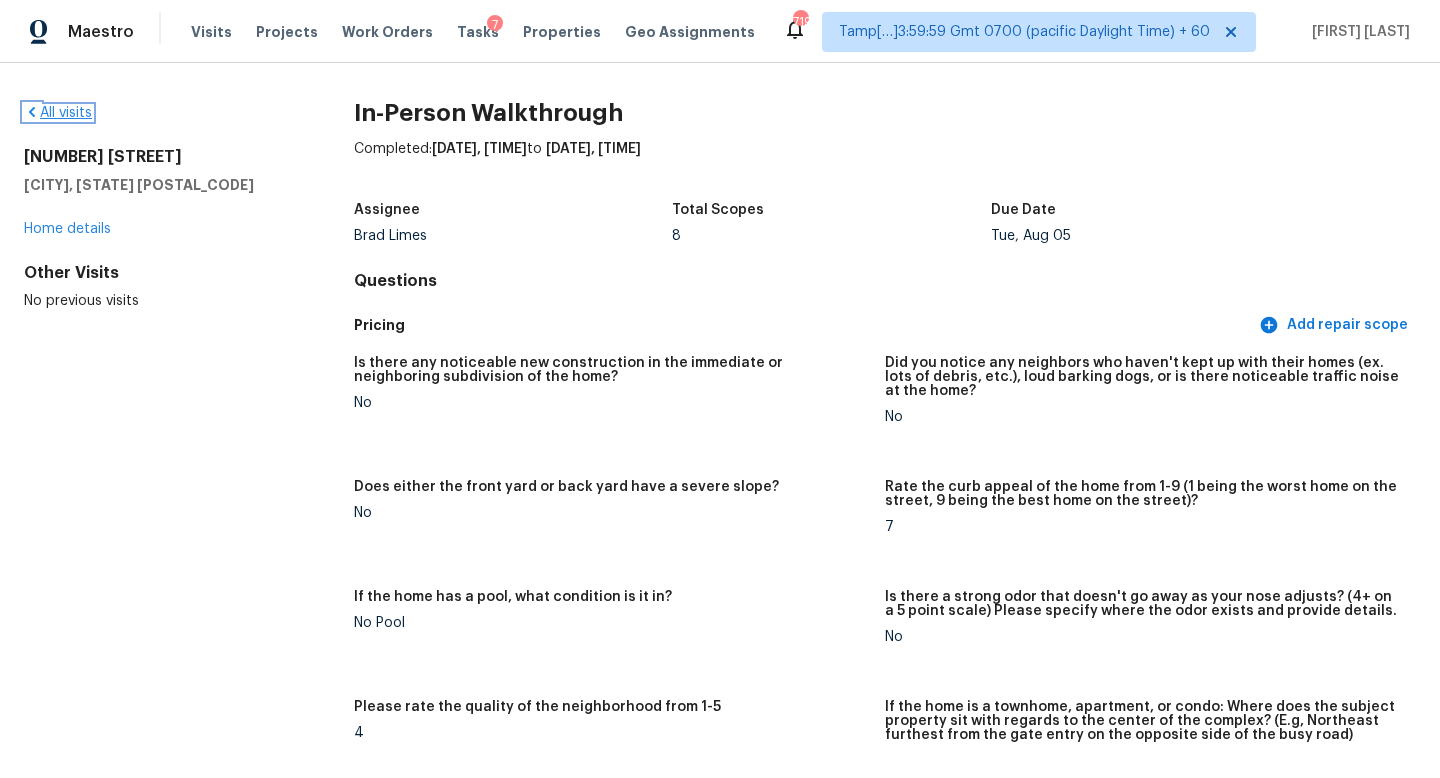 click on "All visits" at bounding box center (58, 113) 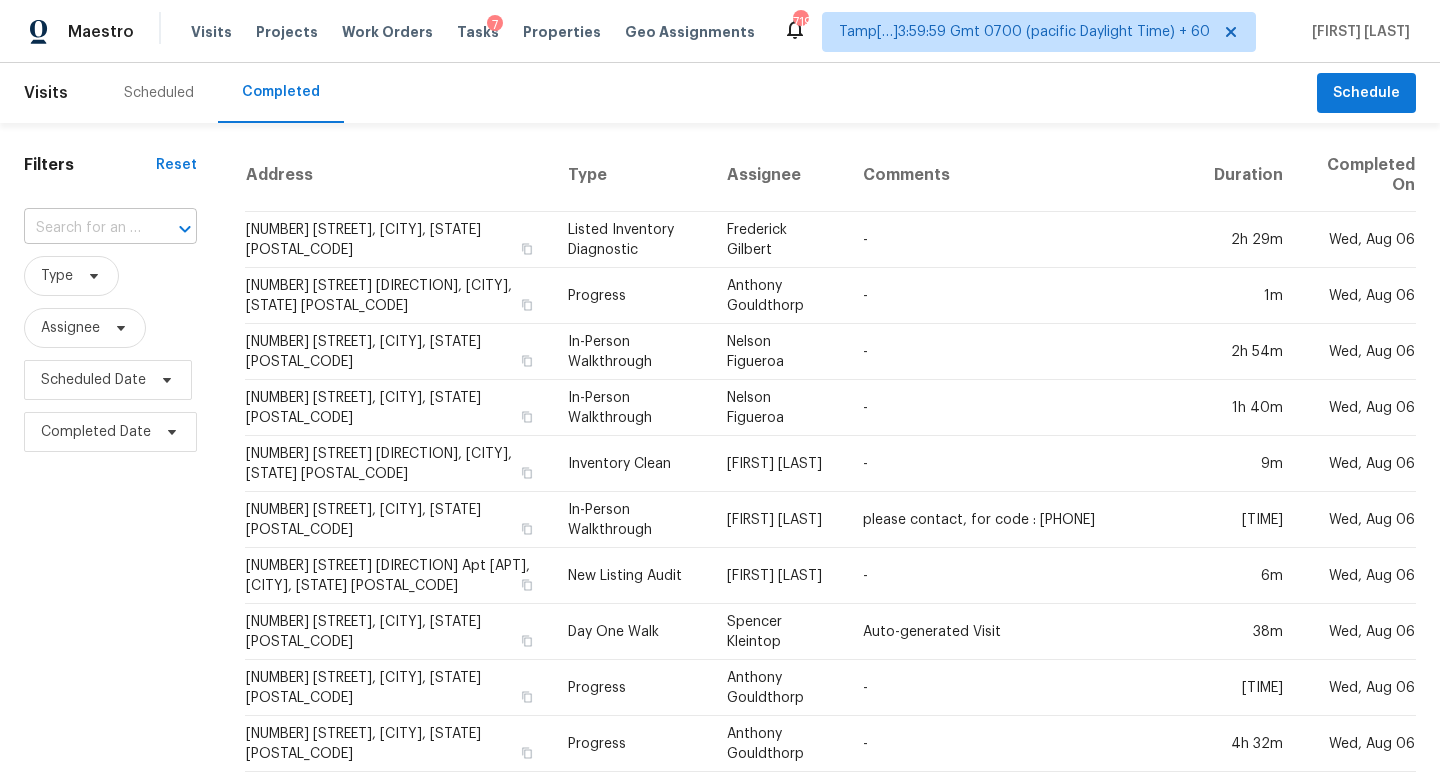 click at bounding box center (82, 228) 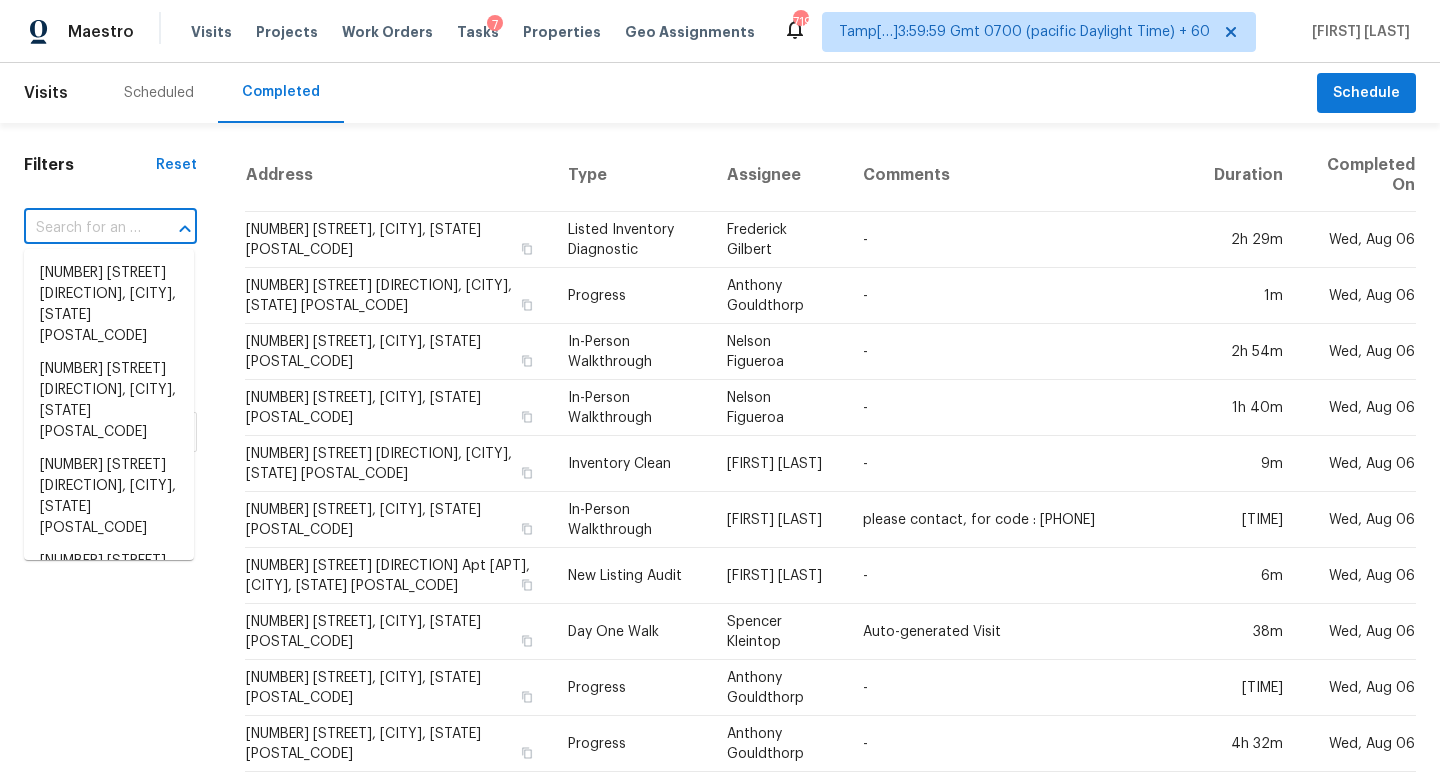 paste on "[NUMBER] [STREET], [CITY], [STATE] [POSTAL_CODE]" 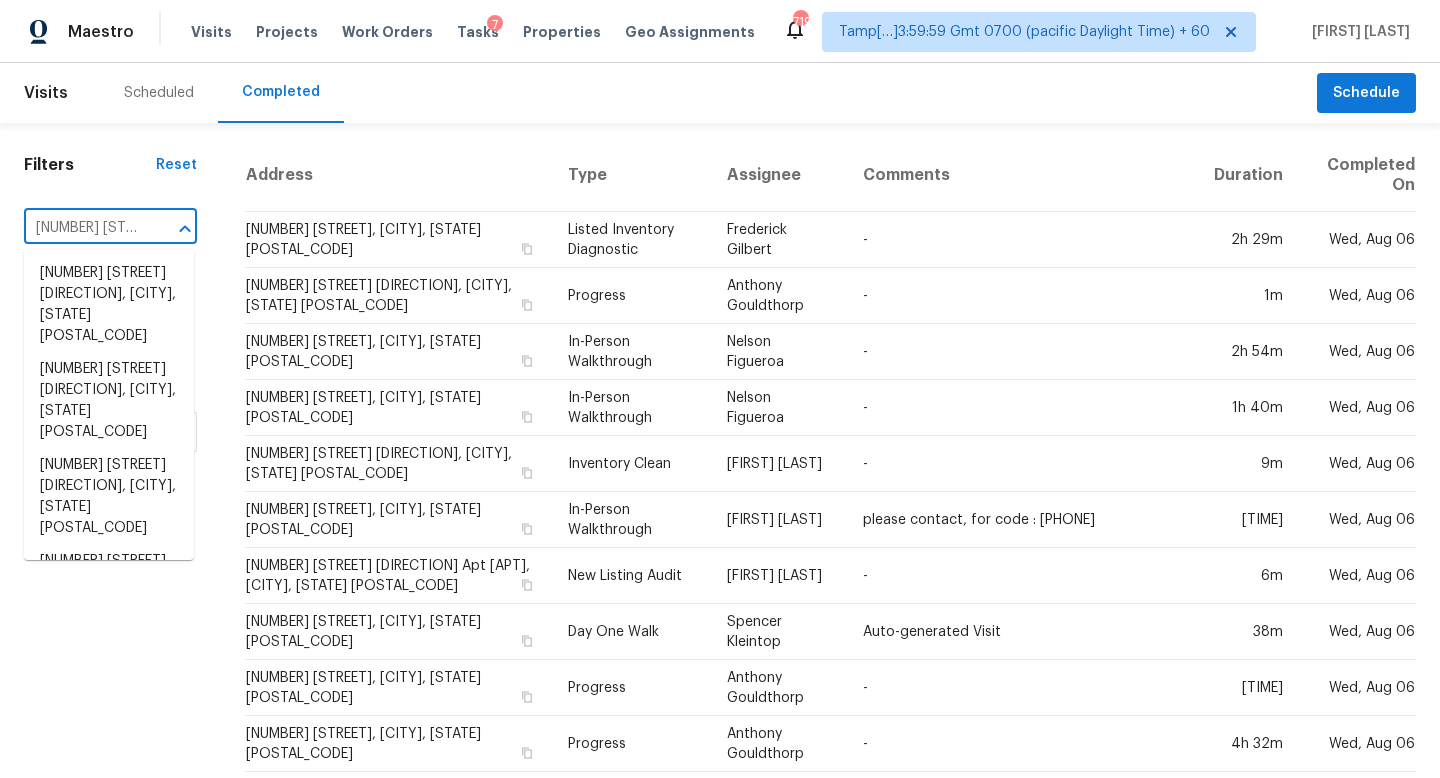scroll, scrollTop: 0, scrollLeft: 172, axis: horizontal 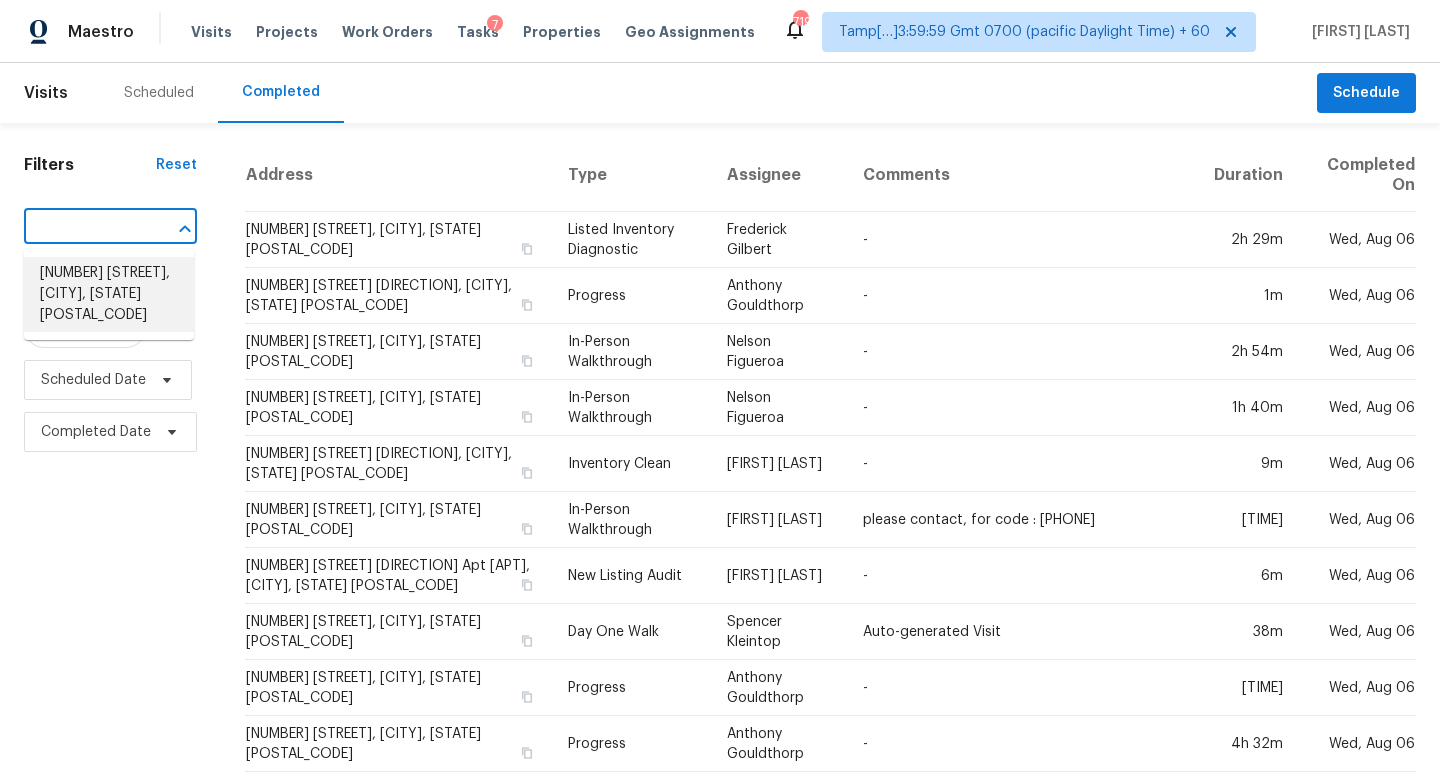 click on "[NUMBER] [STREET], [CITY], [STATE] [POSTAL_CODE]" at bounding box center (109, 294) 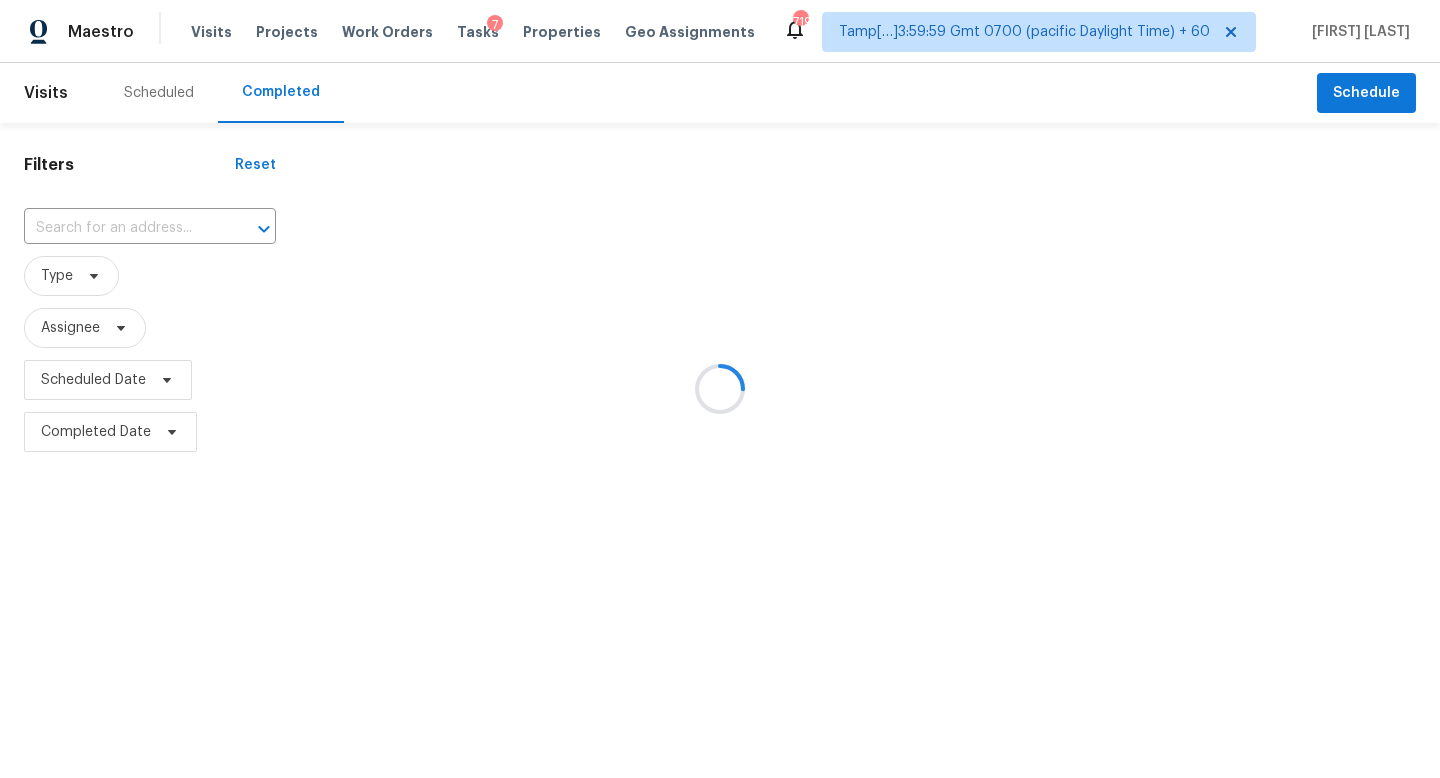 type on "[NUMBER] [STREET], [CITY], [STATE] [POSTAL_CODE]" 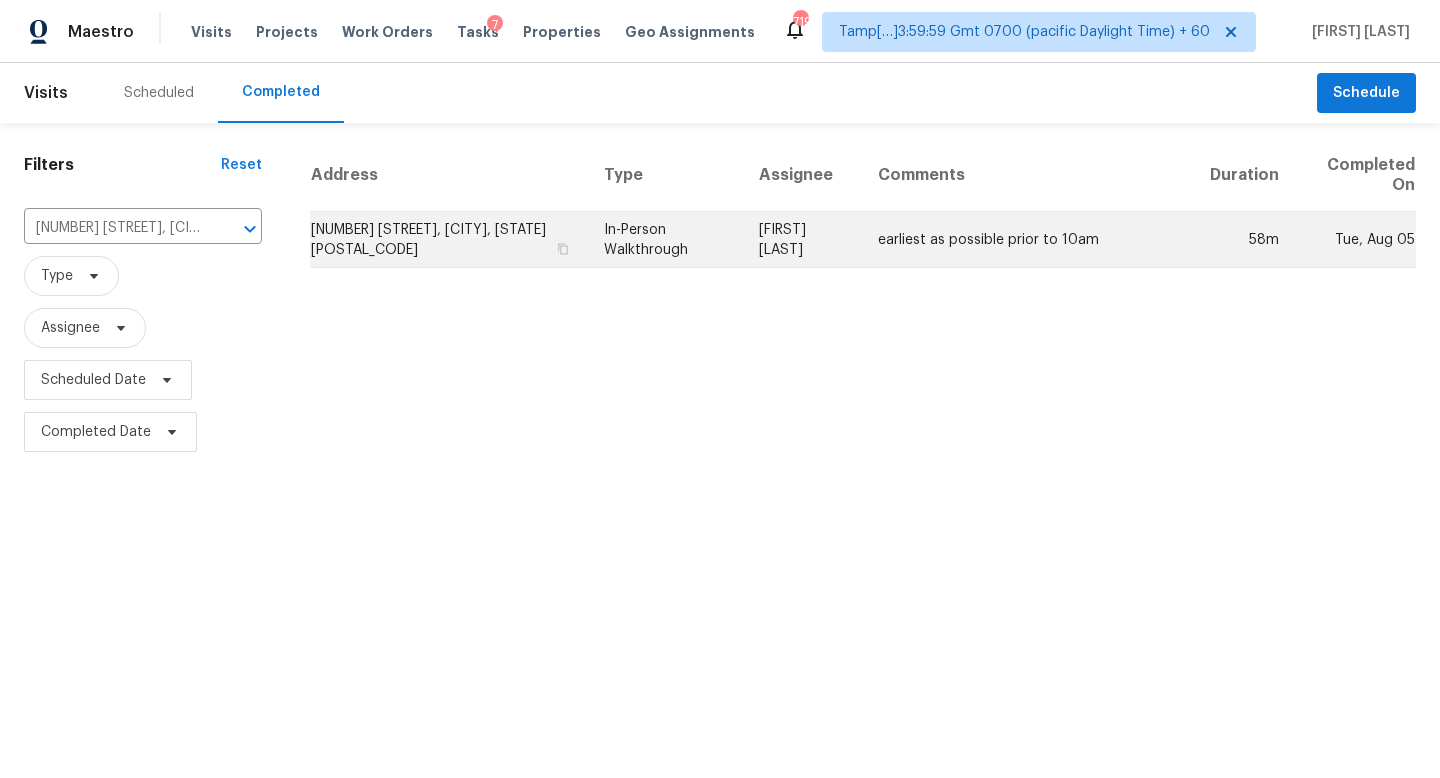 click on "[NUMBER] [STREET], [CITY], [STATE] [POSTAL_CODE]" at bounding box center (449, 240) 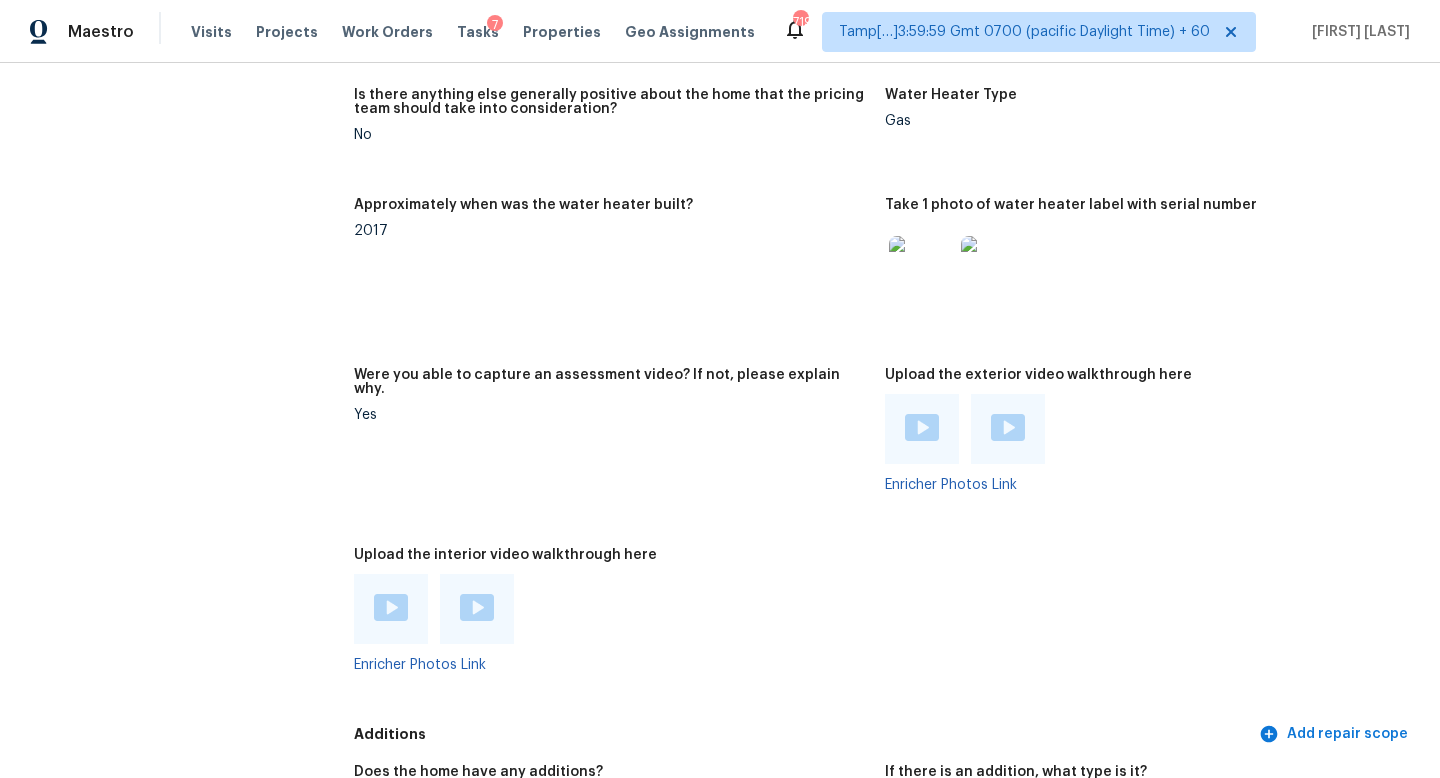 scroll, scrollTop: 4001, scrollLeft: 0, axis: vertical 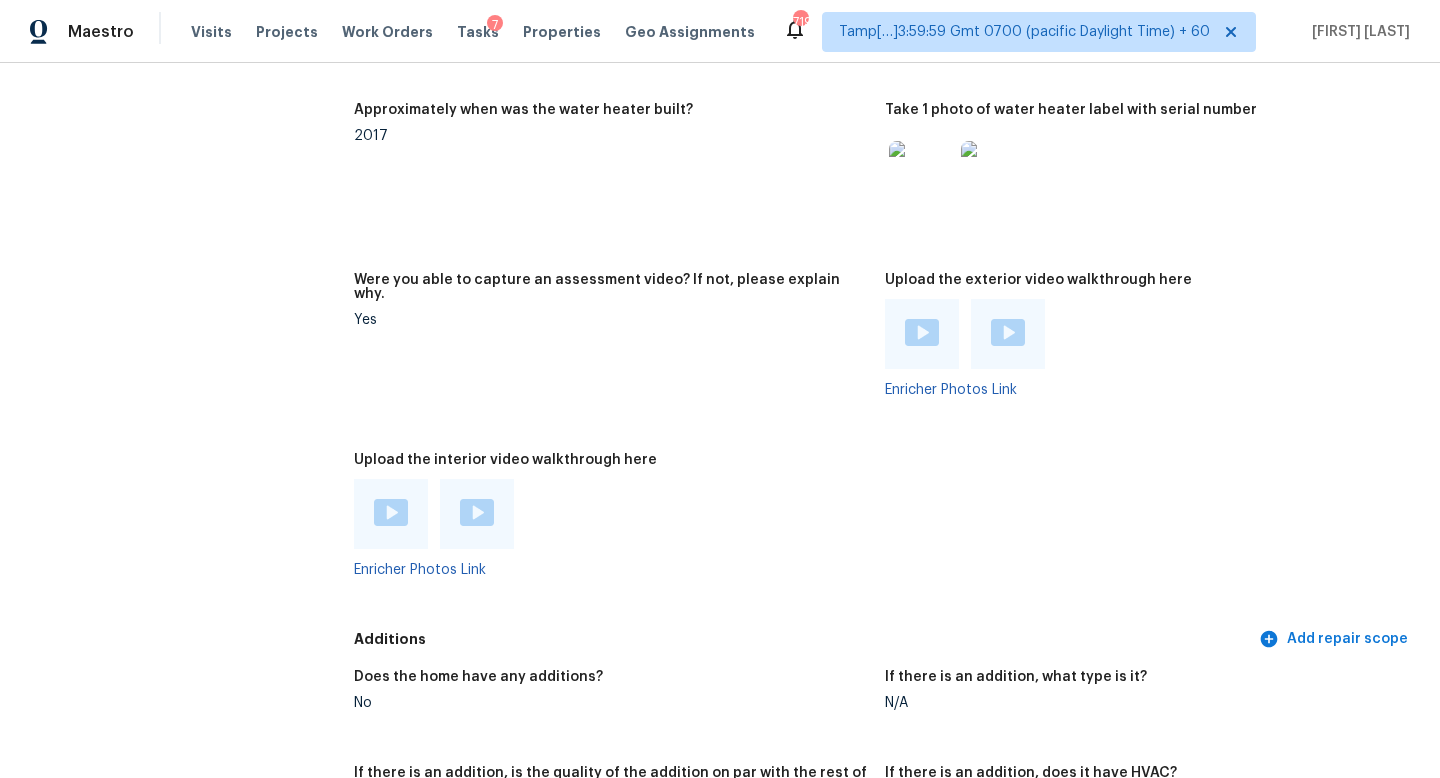 click at bounding box center (391, 512) 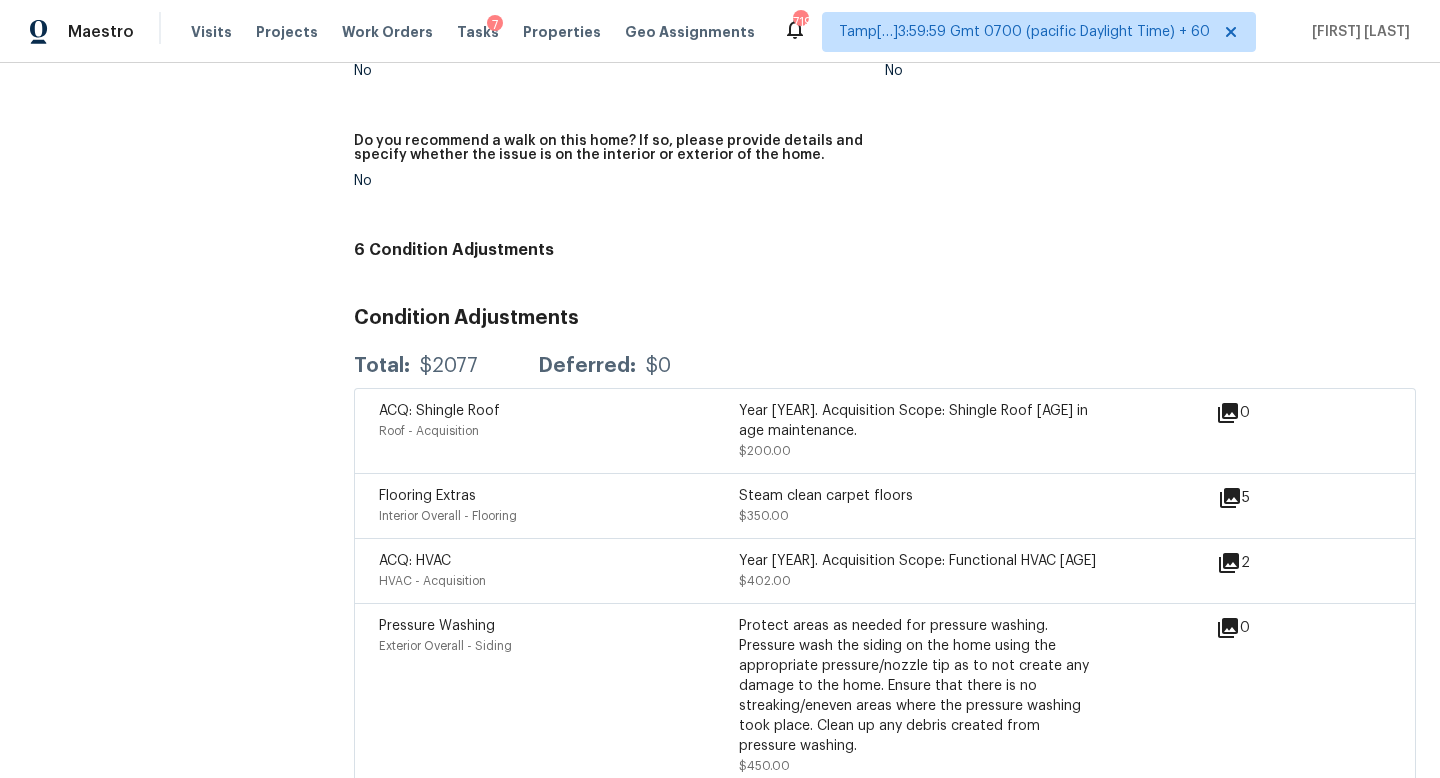 scroll, scrollTop: 4585, scrollLeft: 0, axis: vertical 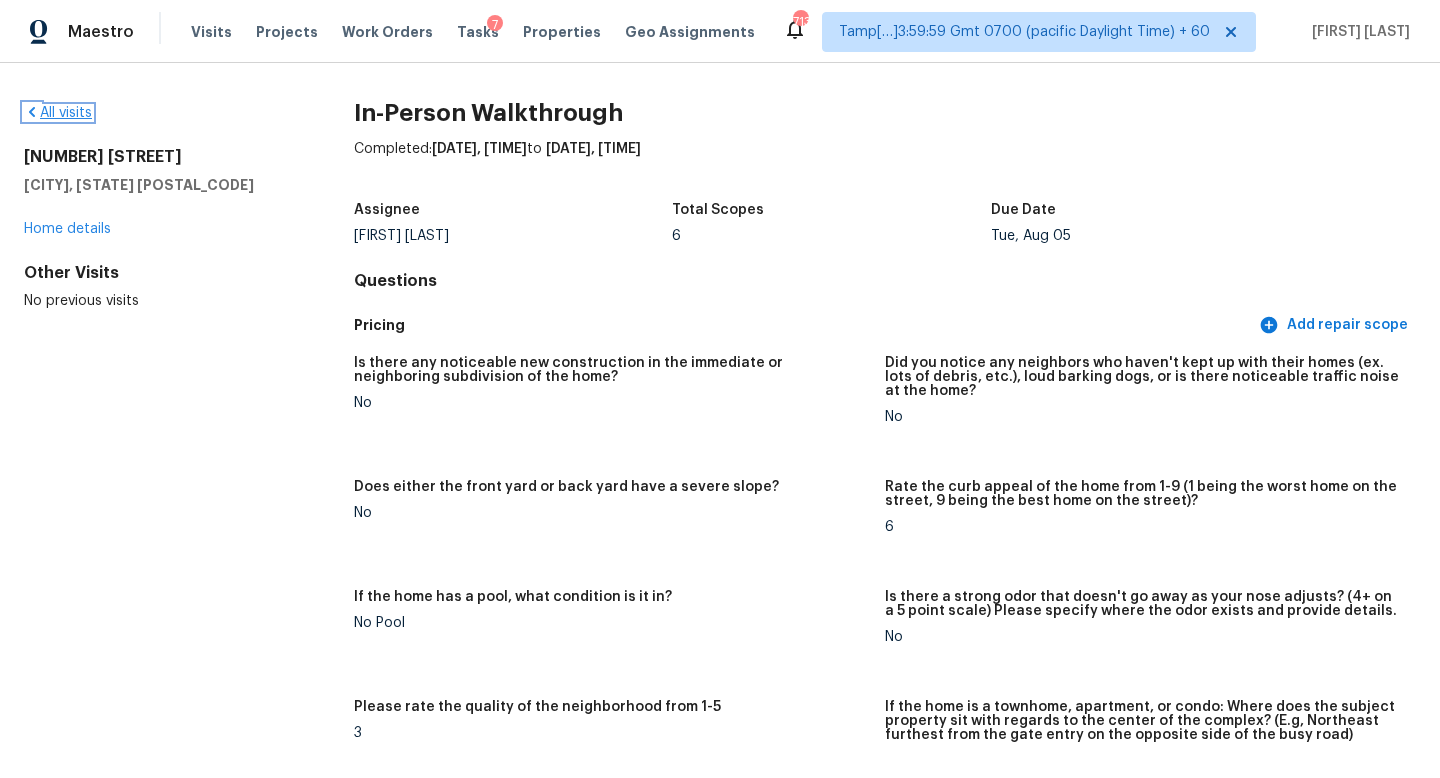 click on "All visits" at bounding box center (58, 113) 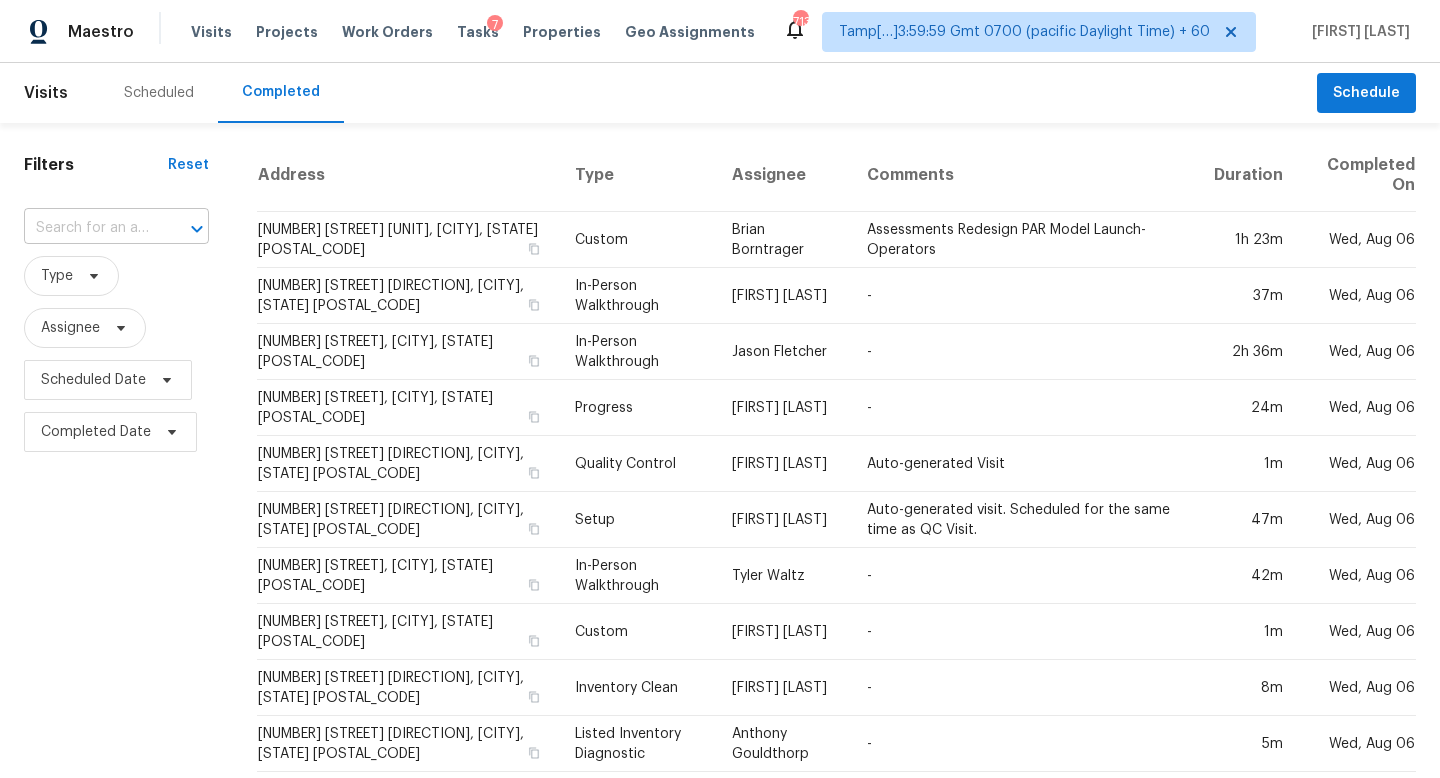 click at bounding box center [88, 228] 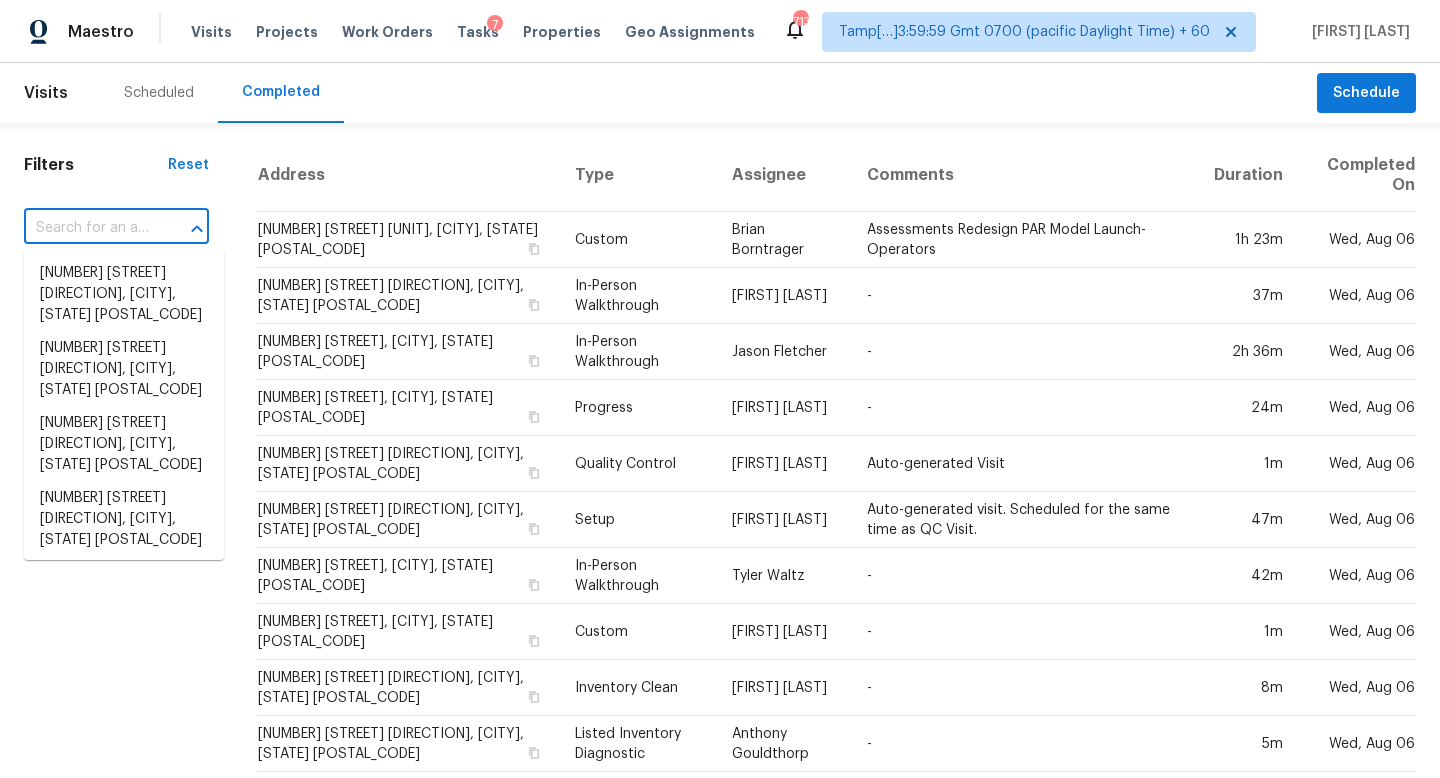 paste on "[NUMBER] [STREET], [CITY], [STATE] [POSTAL_CODE]" 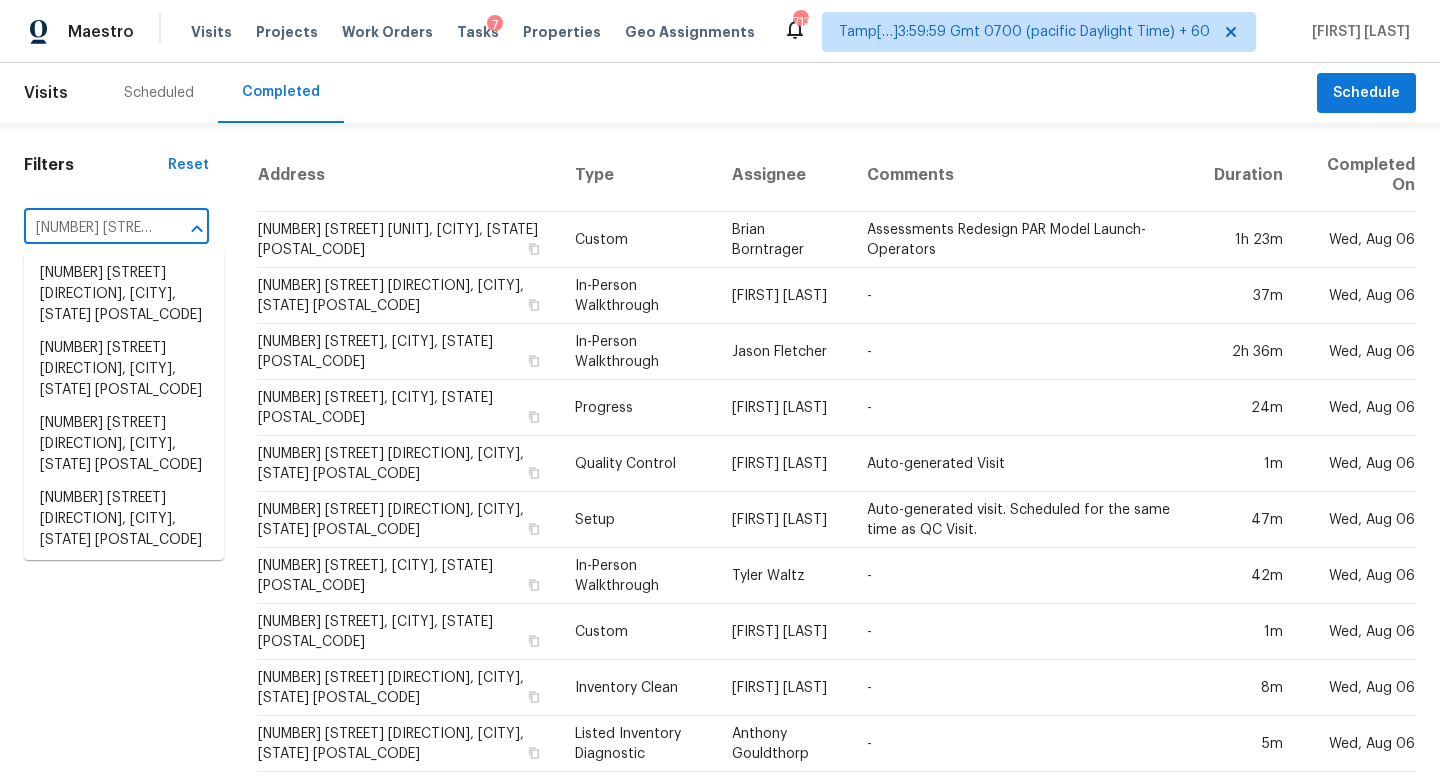 scroll, scrollTop: 0, scrollLeft: 64, axis: horizontal 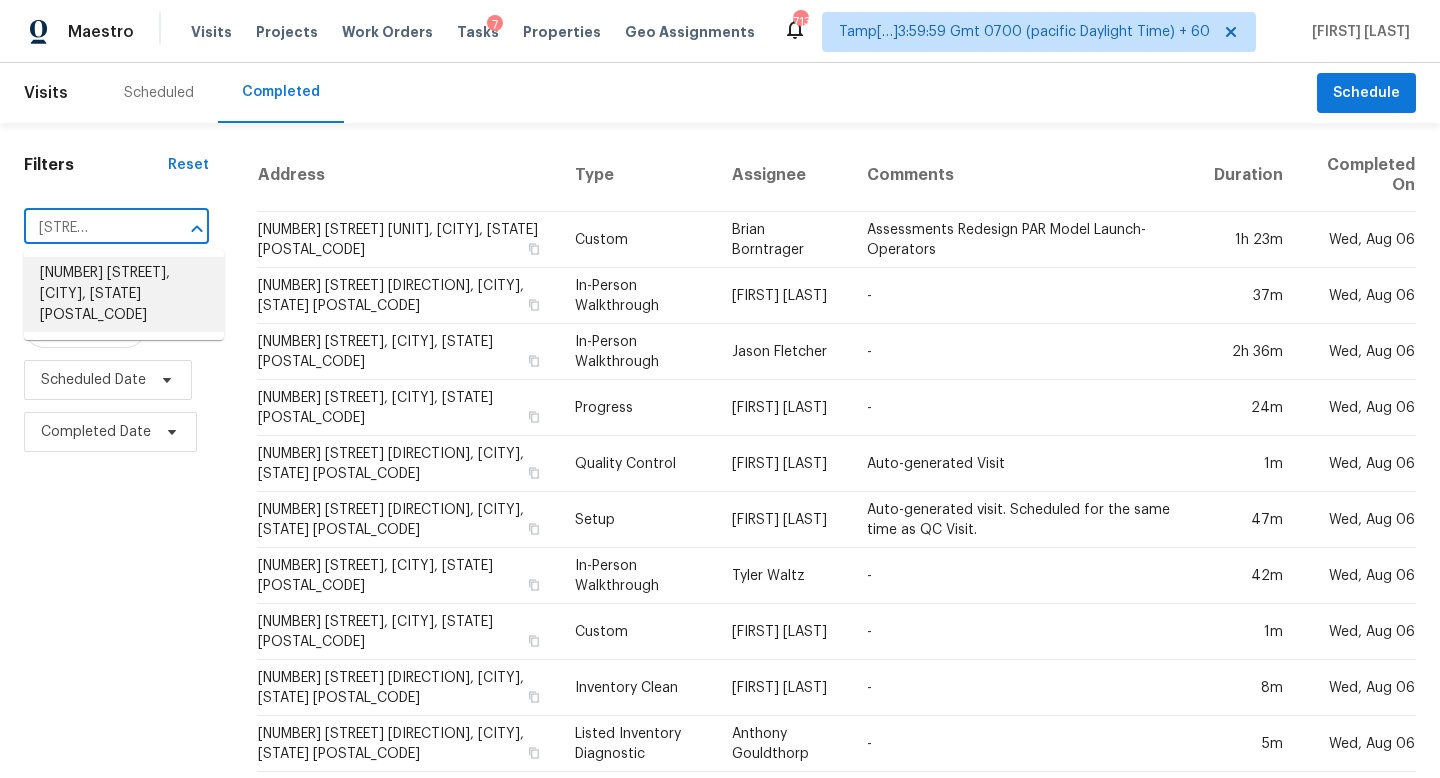 click on "[NUMBER] [STREET], [CITY], [STATE] [POSTAL_CODE]" at bounding box center (124, 294) 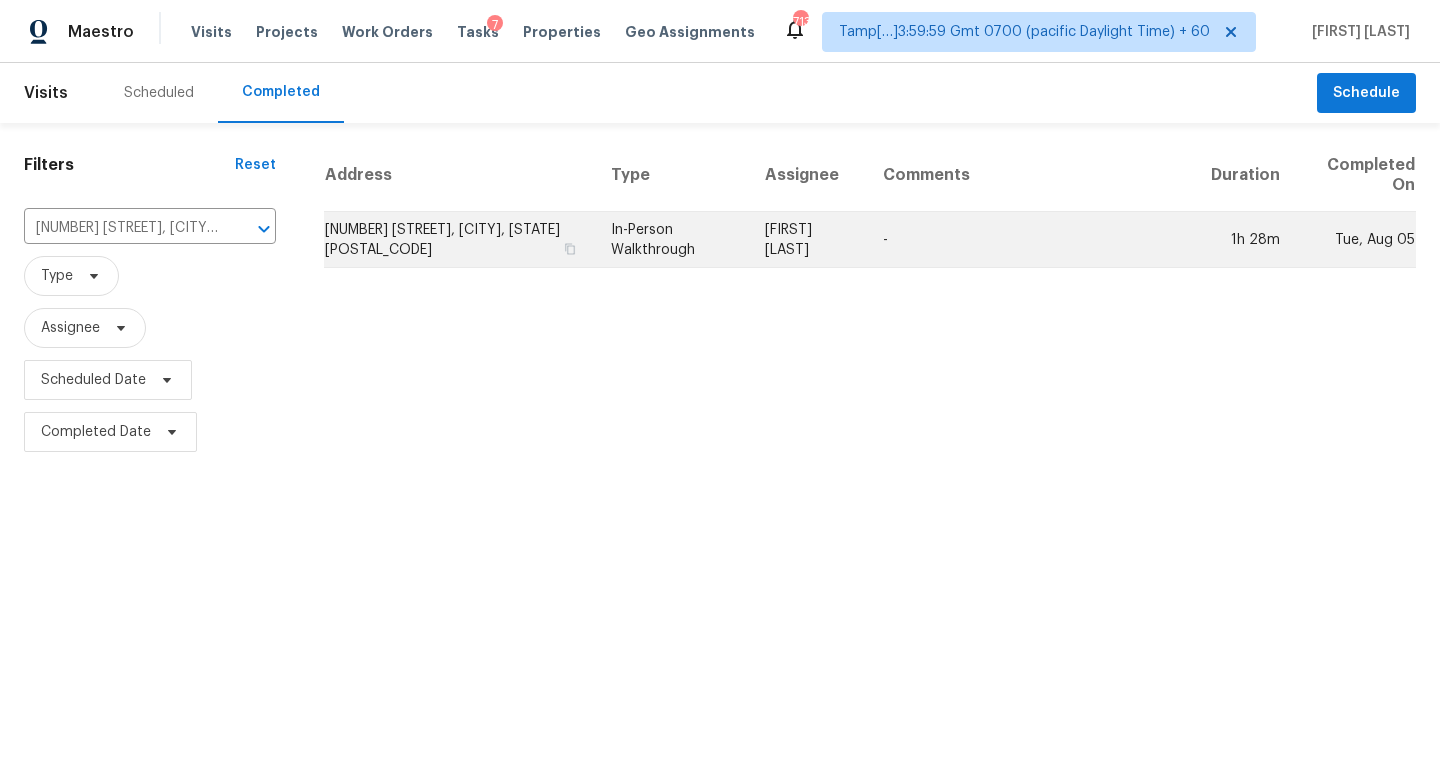 click on "[NUMBER] [STREET], [CITY], [STATE] [POSTAL_CODE]" at bounding box center [459, 240] 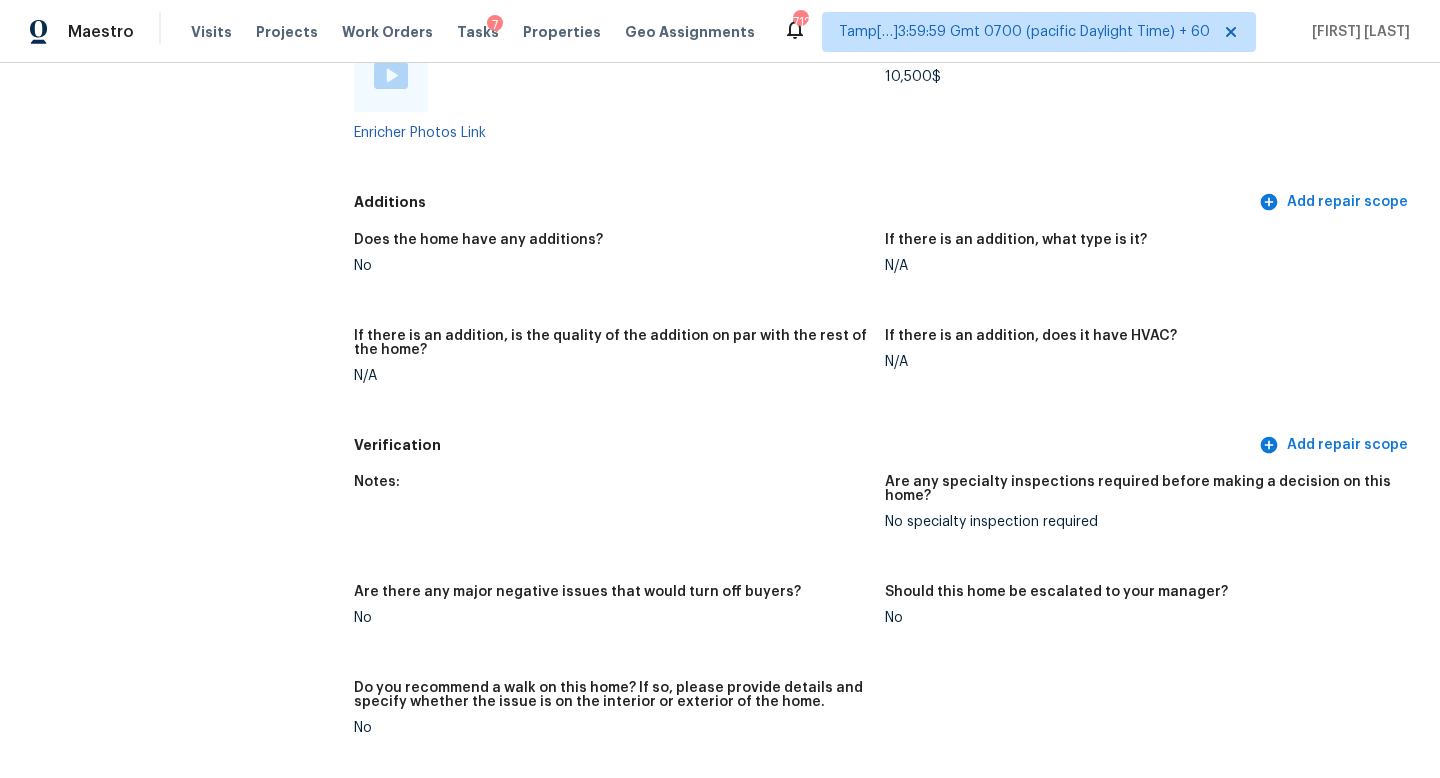scroll, scrollTop: 3858, scrollLeft: 0, axis: vertical 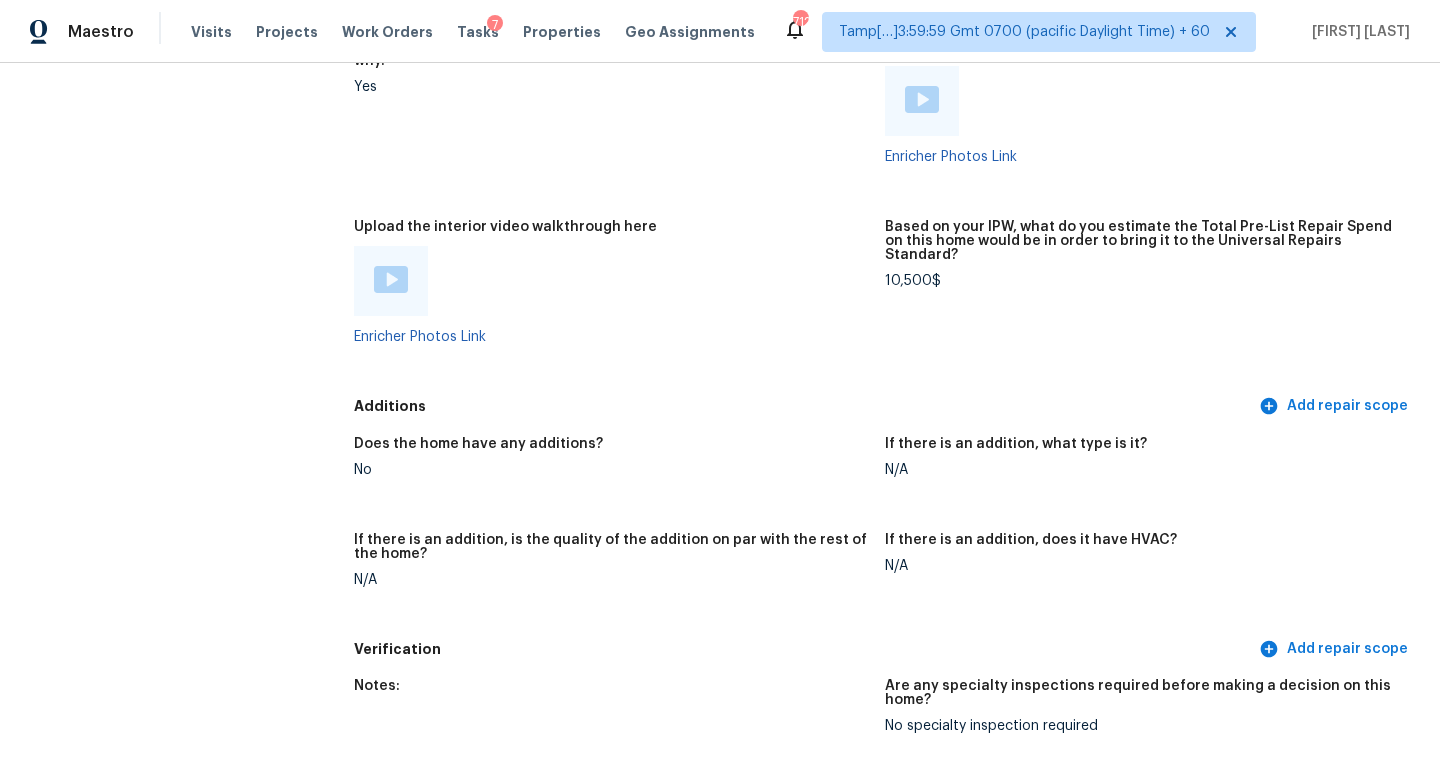 click at bounding box center (391, 279) 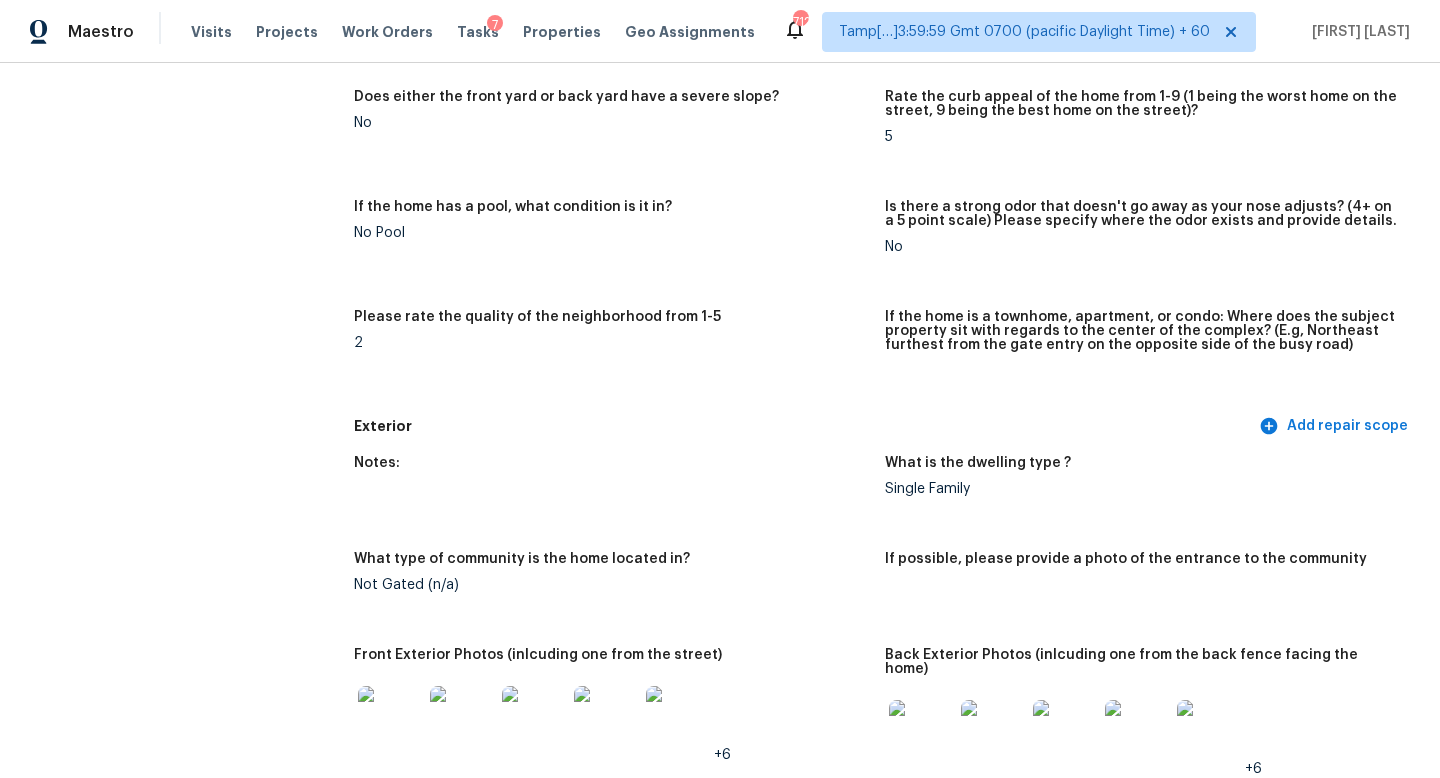 scroll, scrollTop: 0, scrollLeft: 0, axis: both 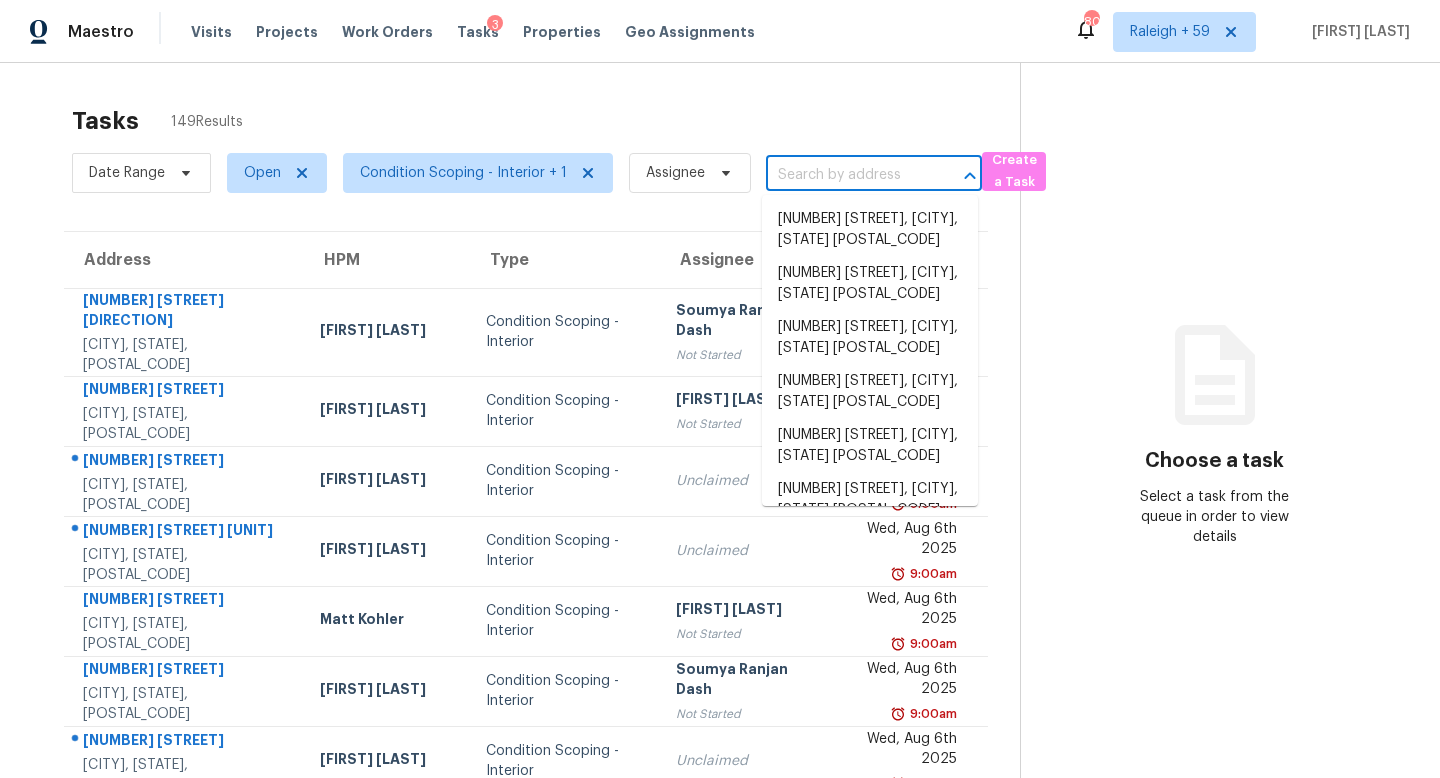 click at bounding box center (846, 175) 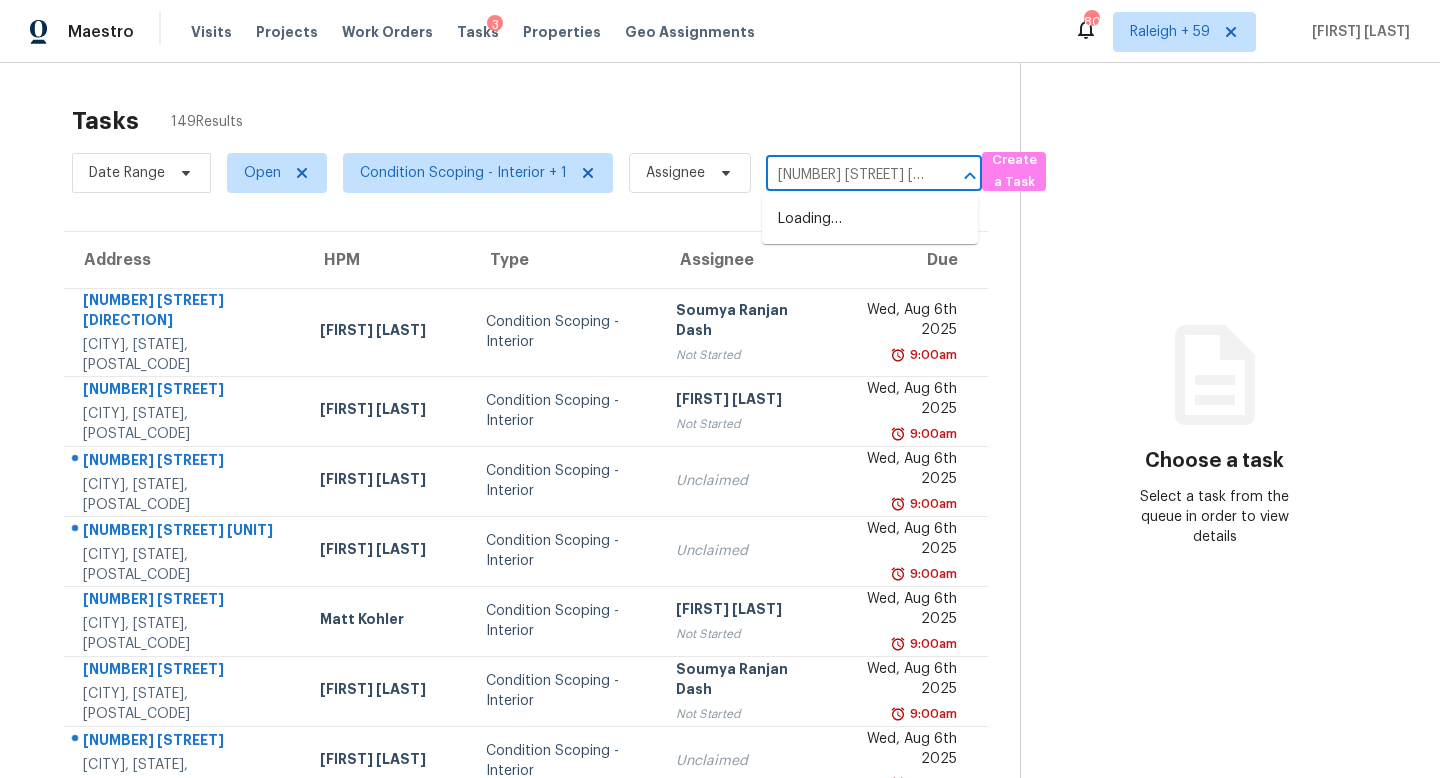 scroll, scrollTop: 0, scrollLeft: 48, axis: horizontal 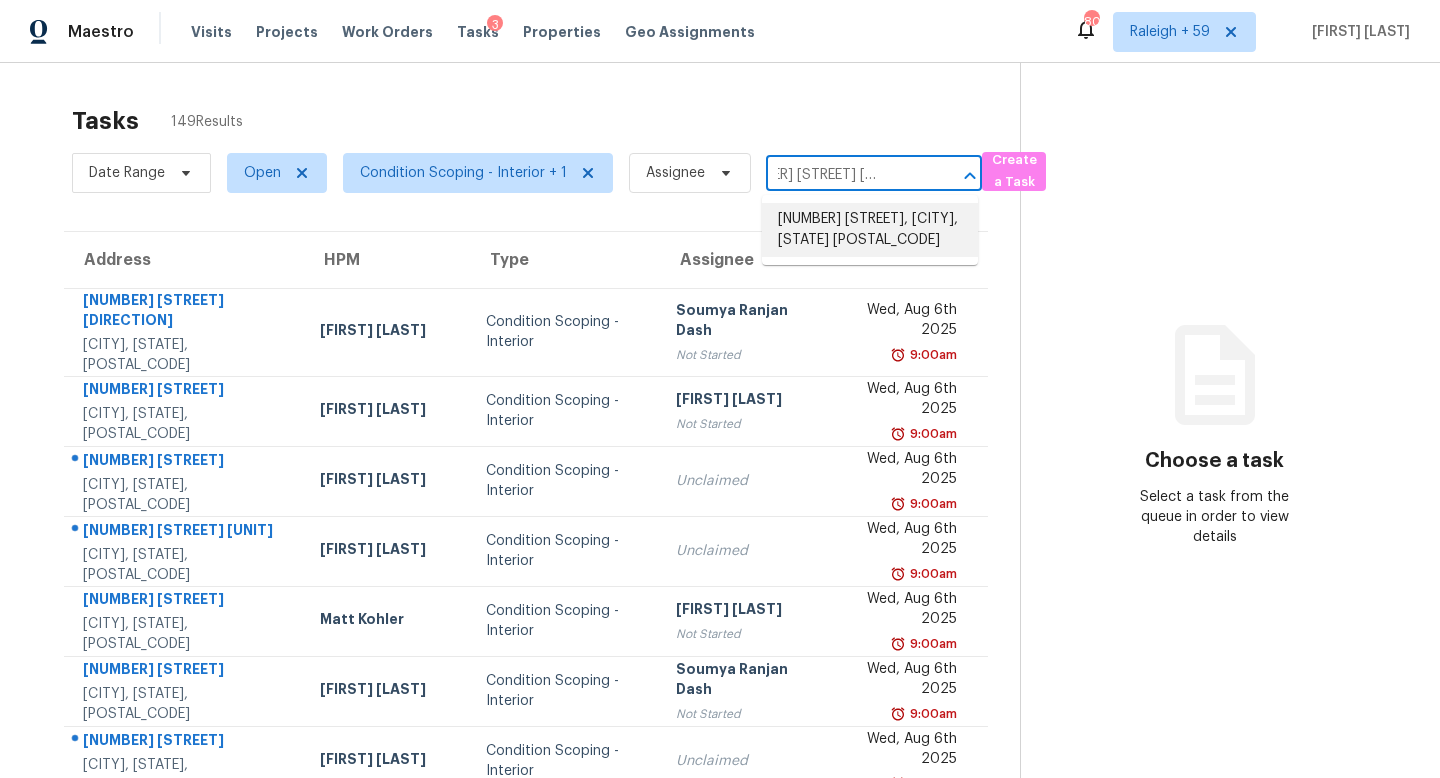 click on "[NUMBER] [STREET], [CITY], [STATE] [POSTAL_CODE]" at bounding box center (870, 230) 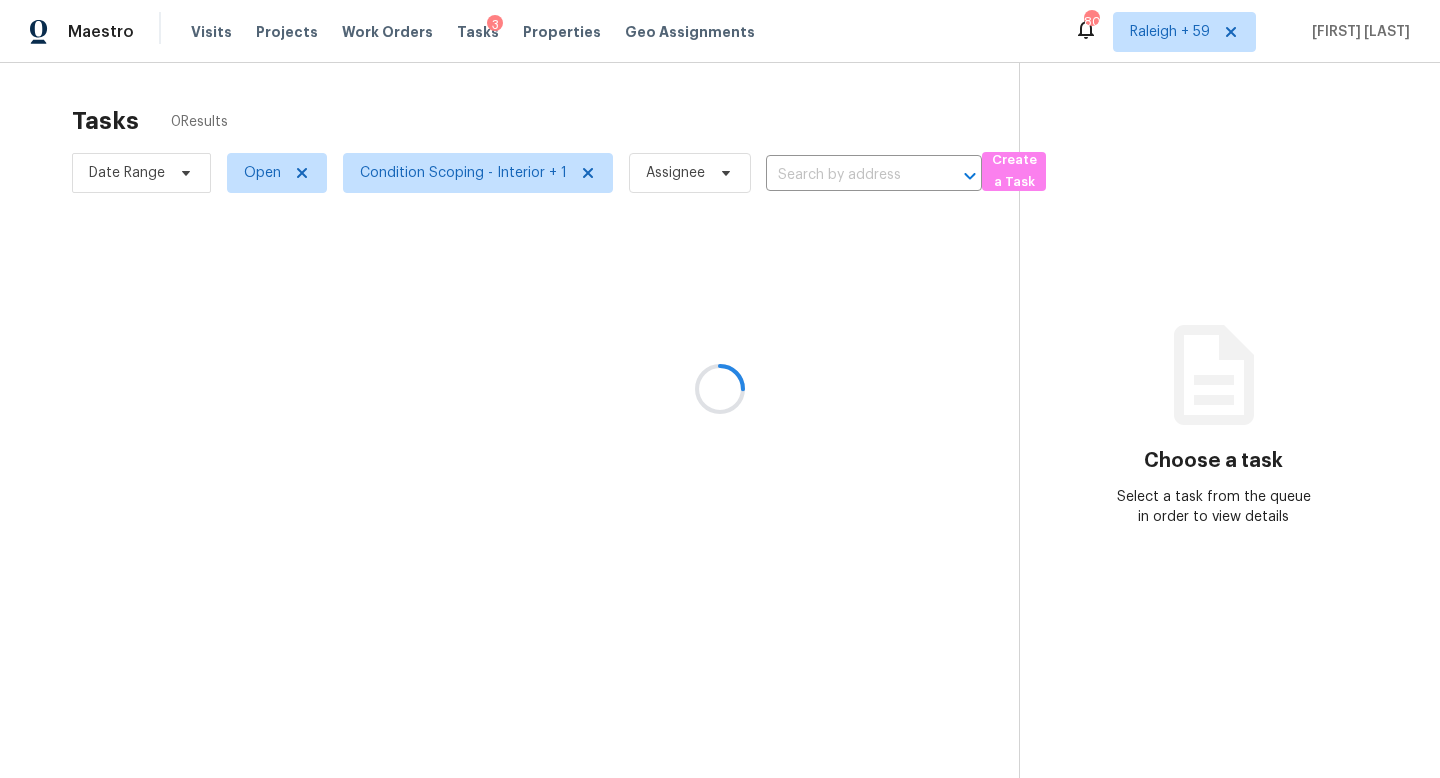 type on "[NUMBER] [STREET], [CITY], [STATE] [POSTAL_CODE]" 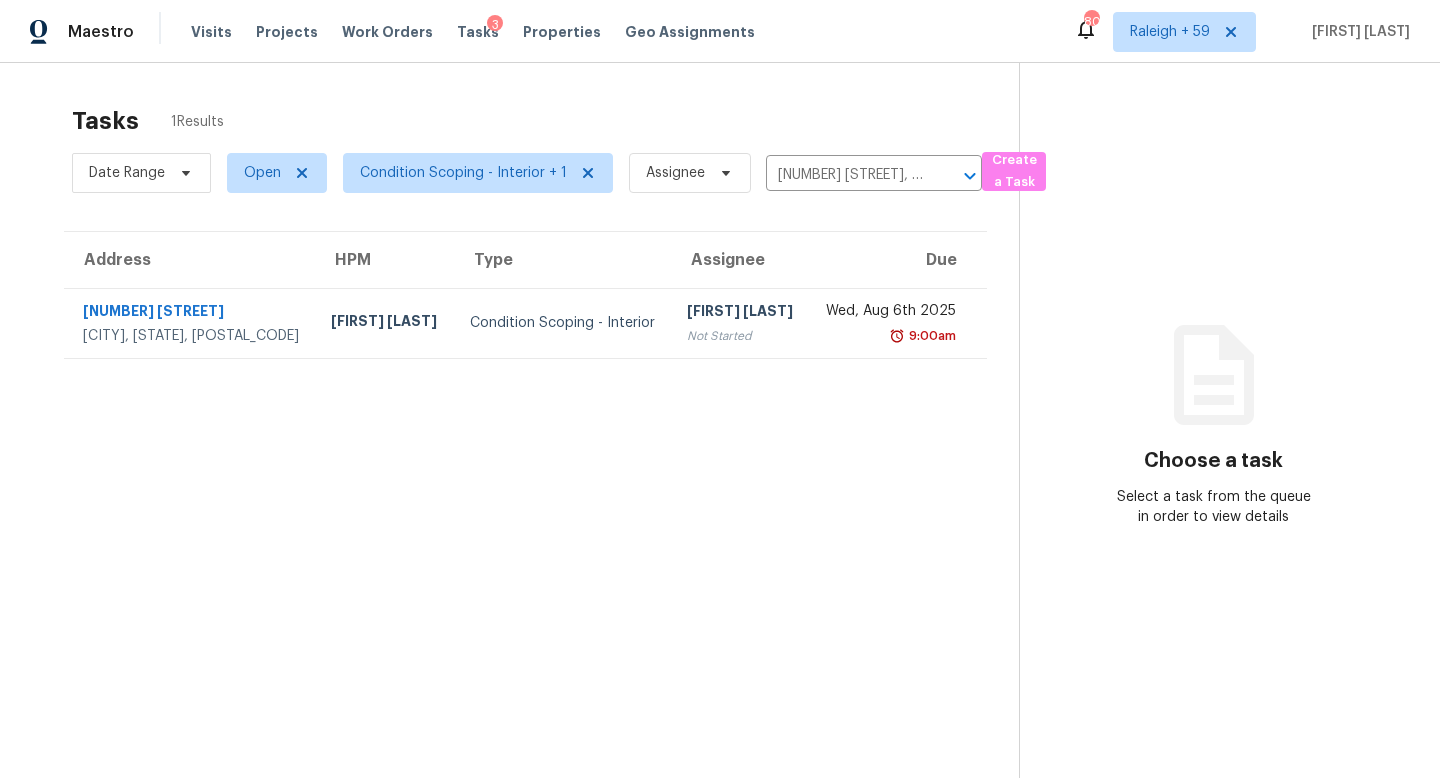 click on "[FIRST] [LAST]" at bounding box center [740, 313] 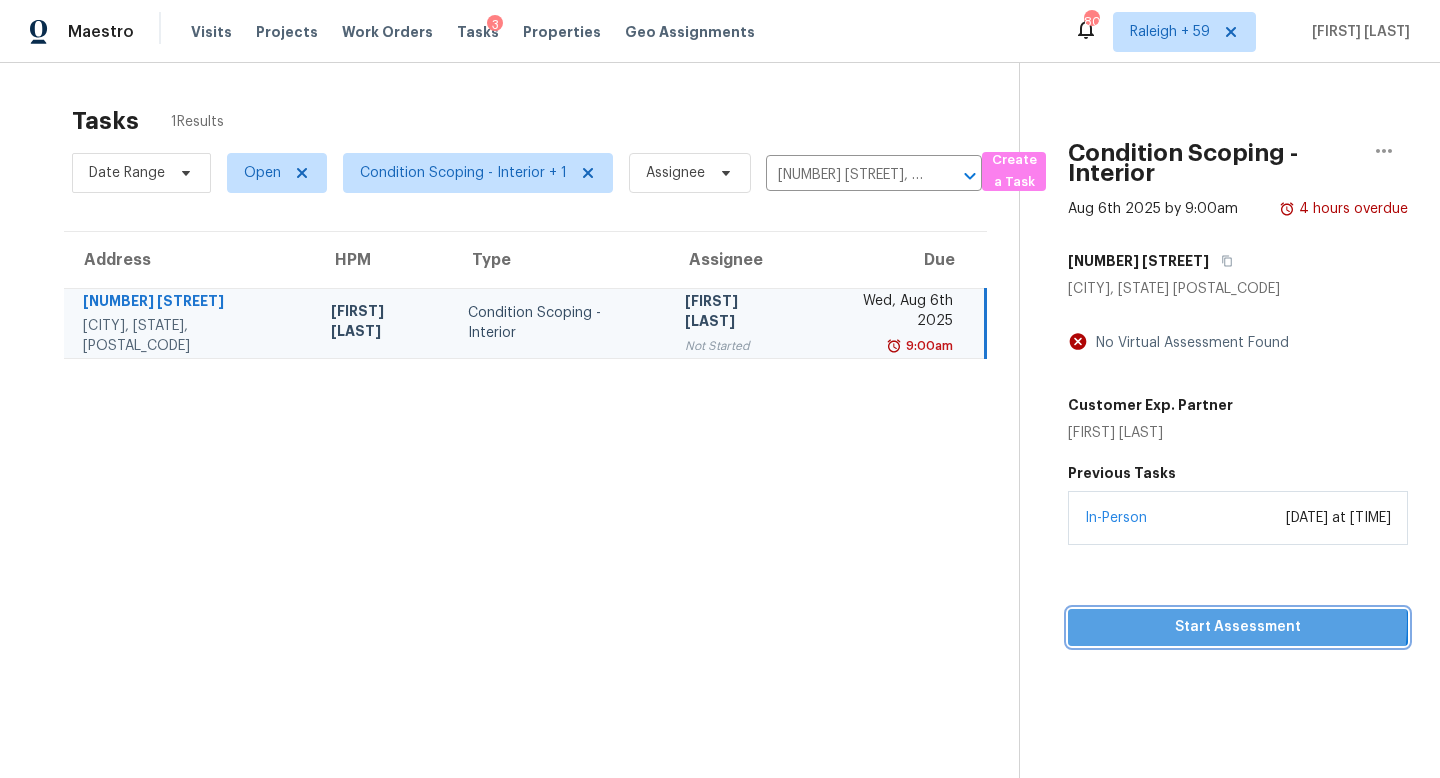 click on "Start Assessment" at bounding box center (1238, 627) 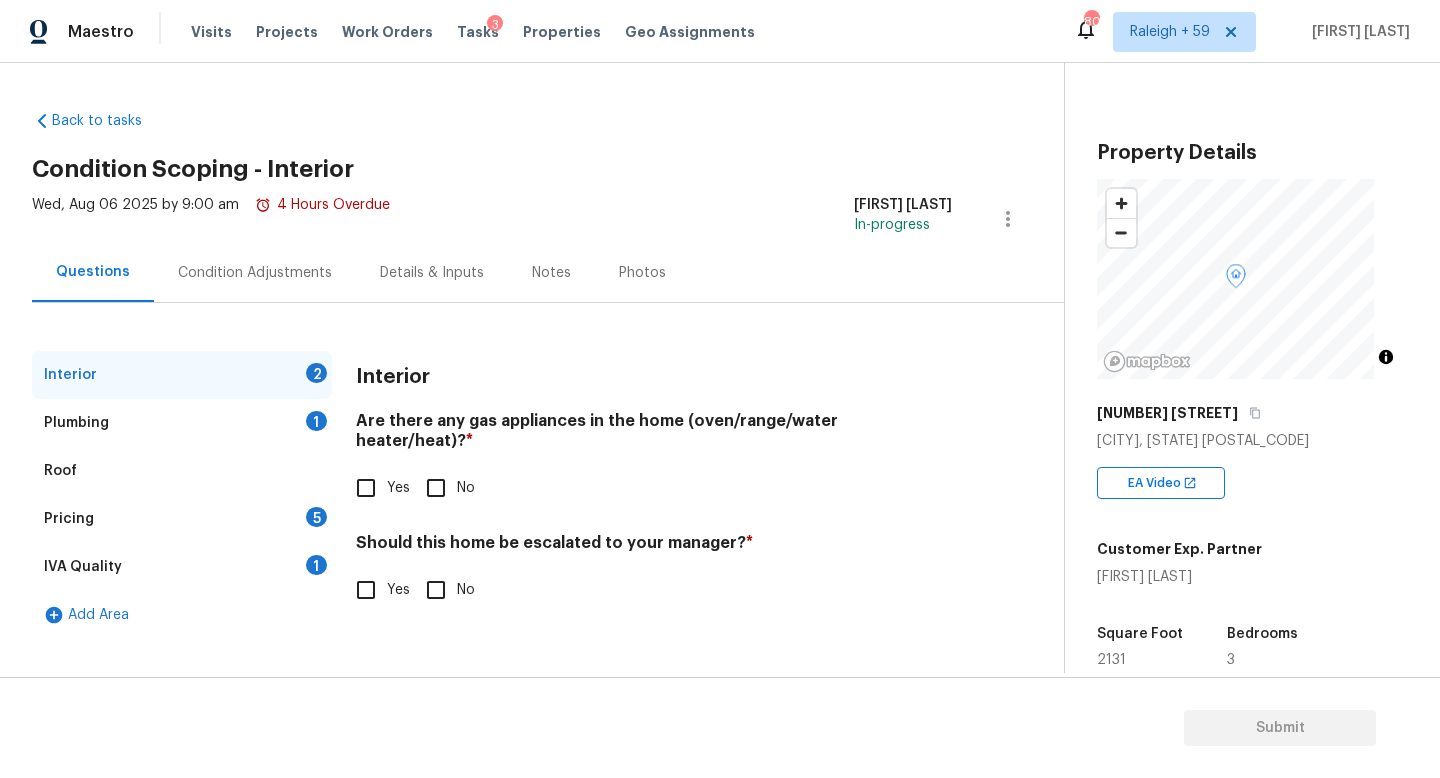 click on "Yes" at bounding box center (366, 488) 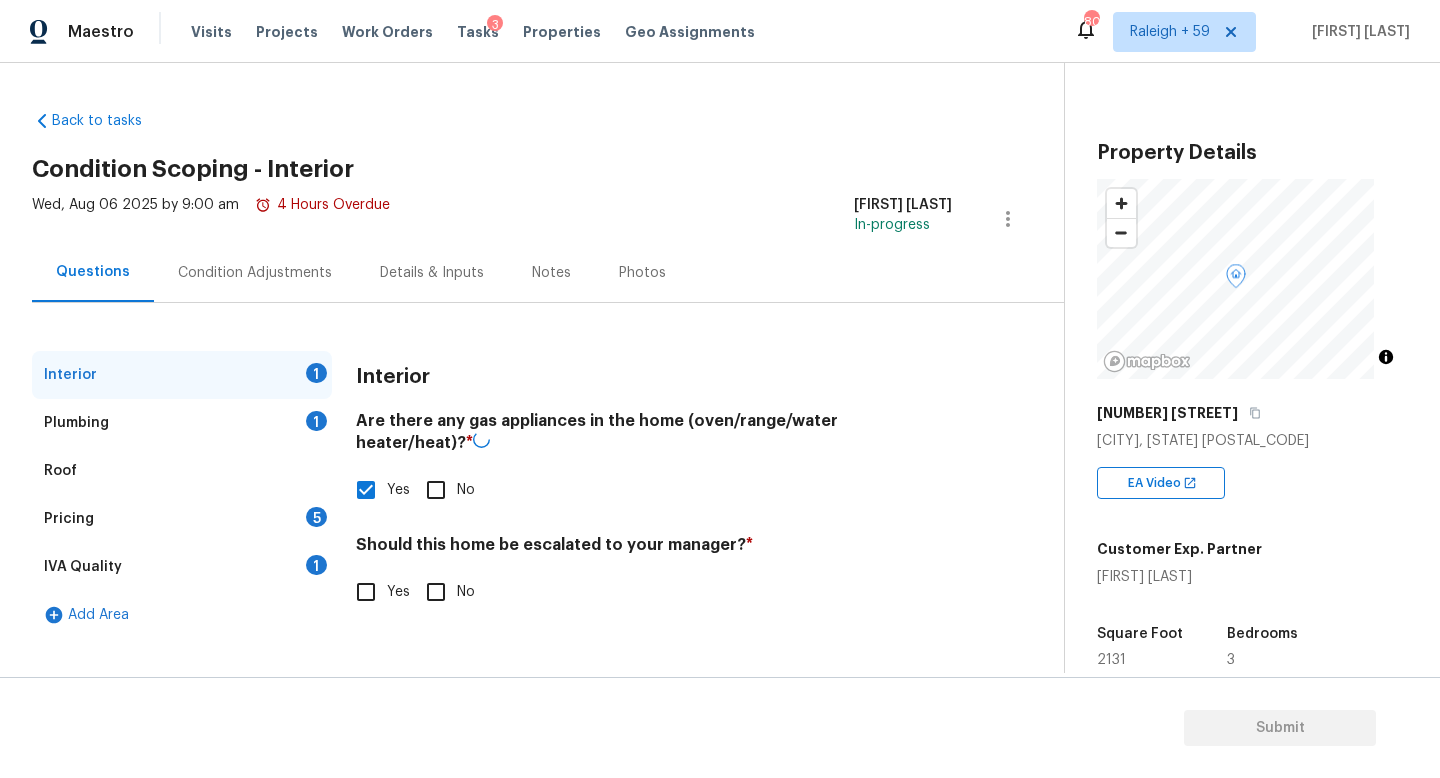 click on "Should this home be escalated to your manager?  *" at bounding box center [654, 549] 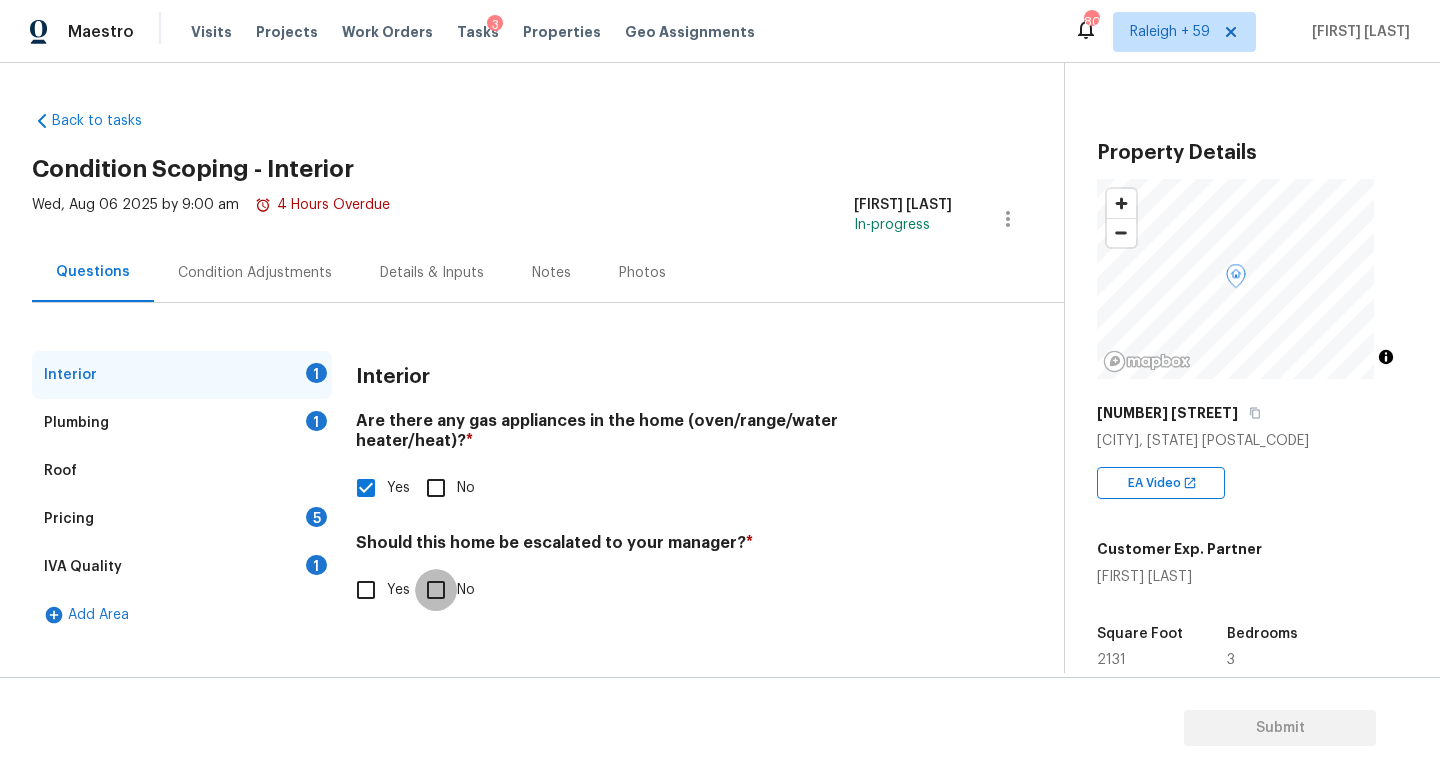 click on "No" at bounding box center (436, 590) 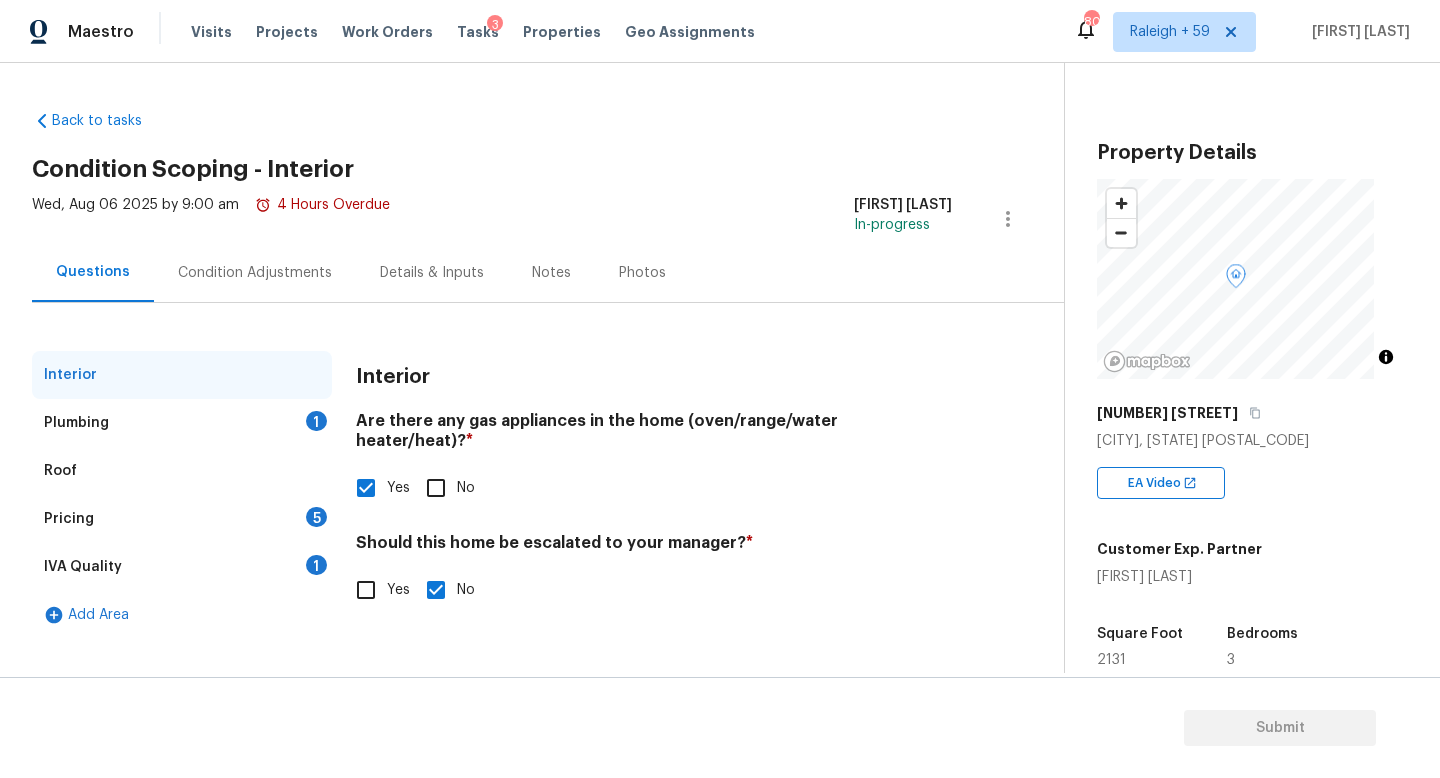 click on "Plumbing 1" at bounding box center (182, 423) 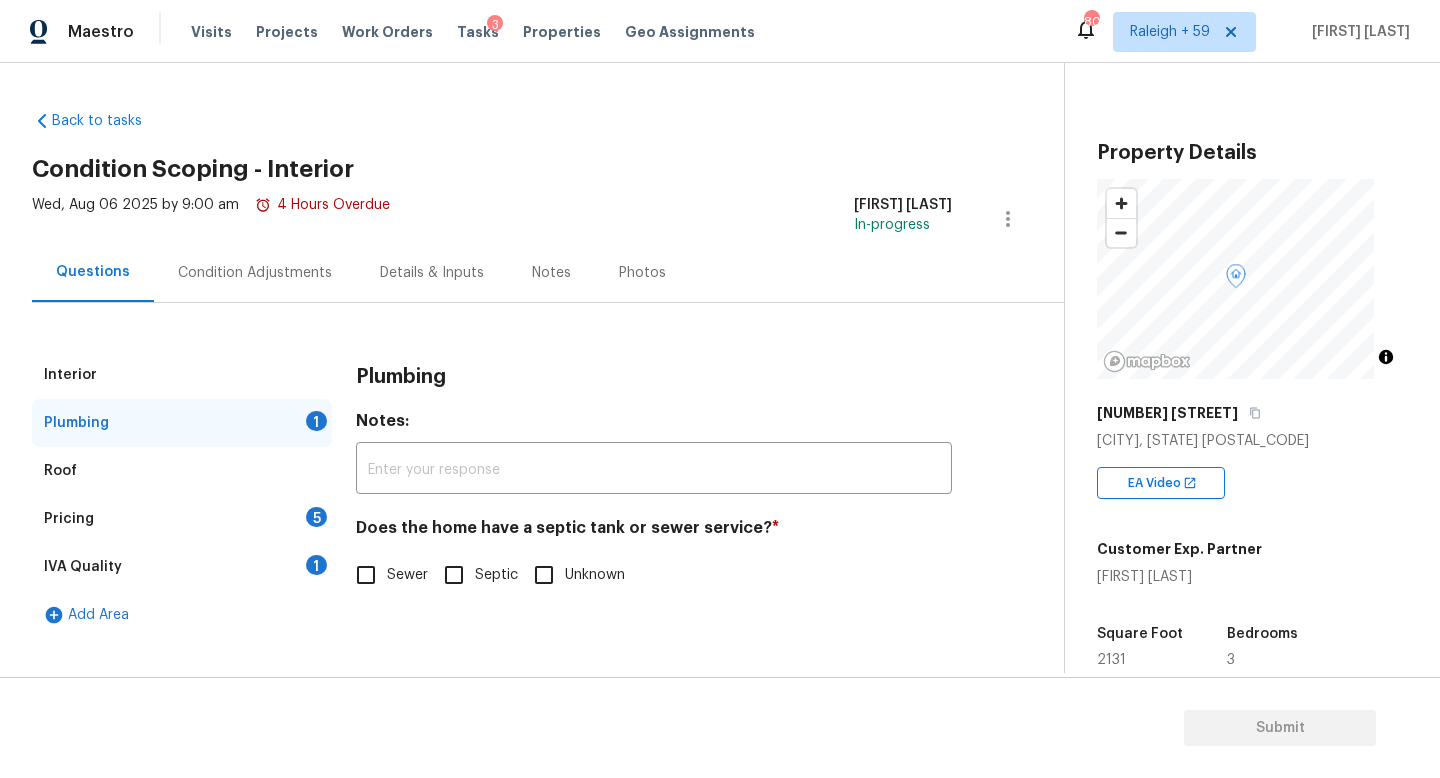 click on "Sewer" at bounding box center [366, 575] 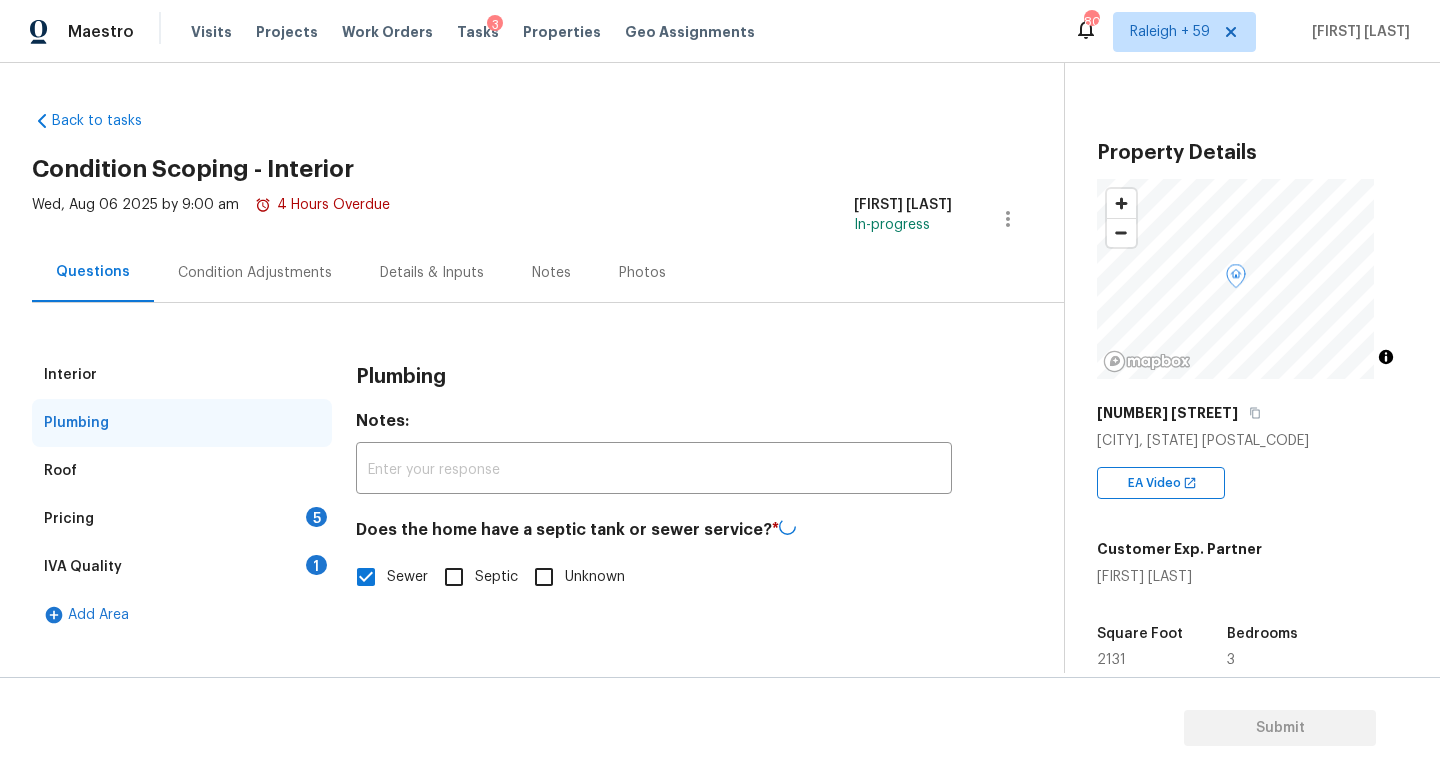 drag, startPoint x: 252, startPoint y: 567, endPoint x: 280, endPoint y: 563, distance: 28.284271 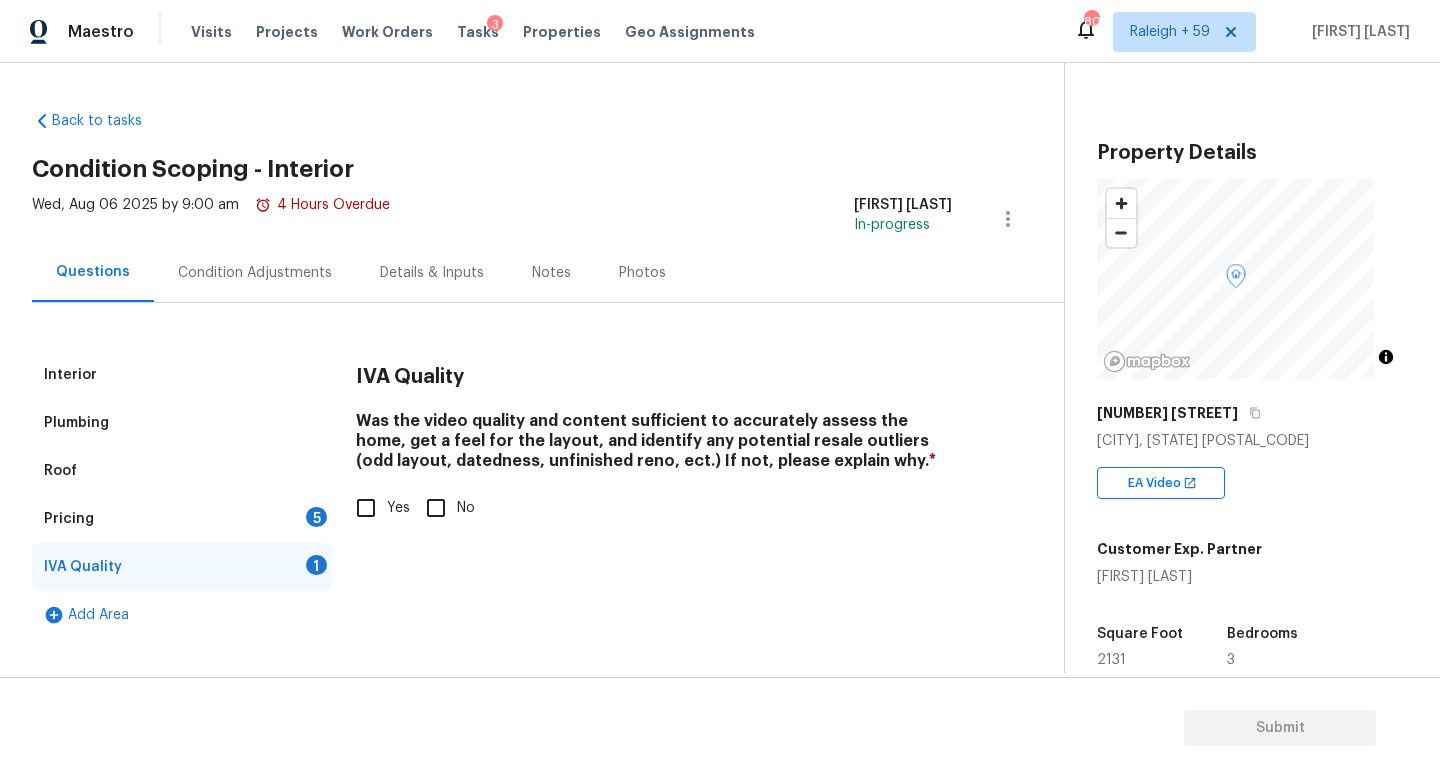 click on "Yes" at bounding box center (366, 508) 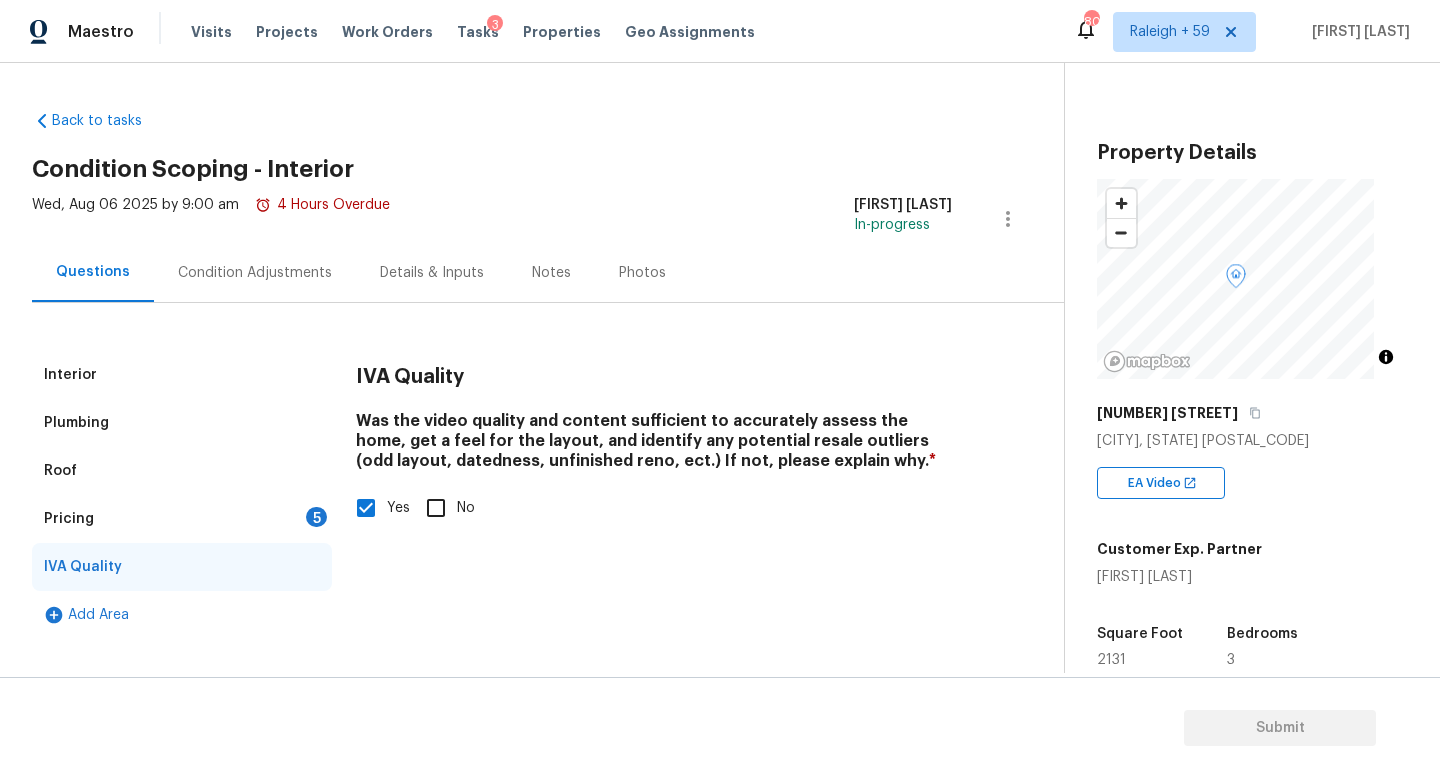 click on "Pricing 5" at bounding box center [182, 519] 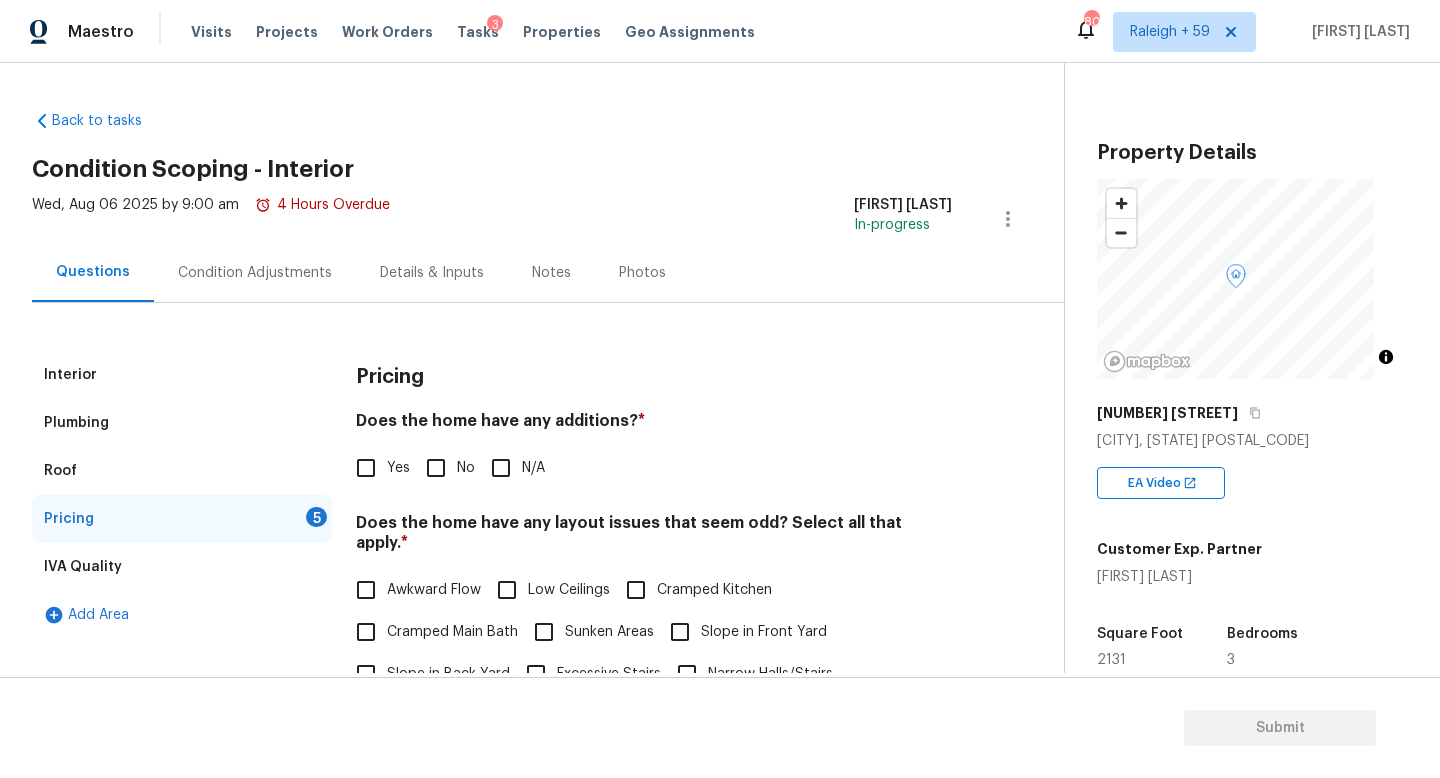 click on "No" at bounding box center [436, 468] 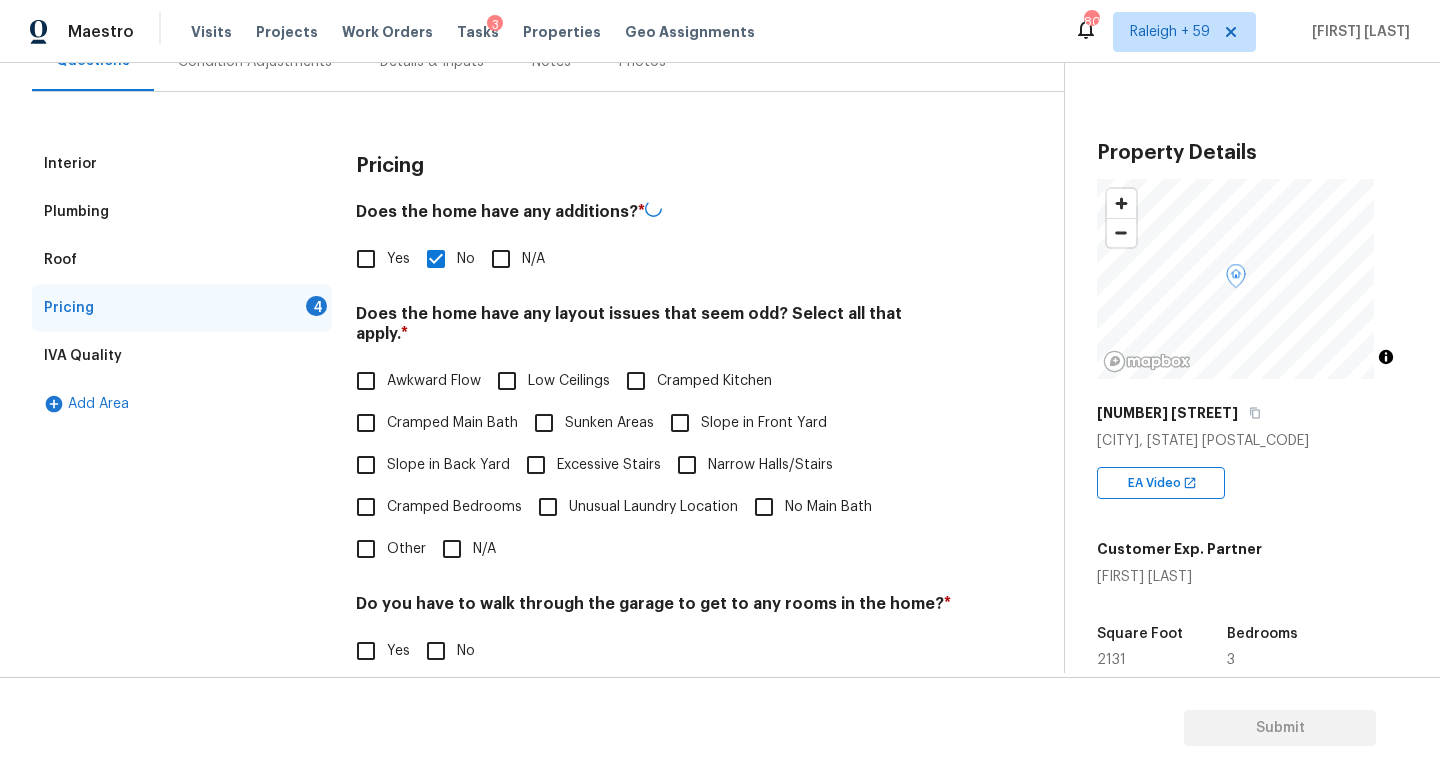 scroll, scrollTop: 252, scrollLeft: 0, axis: vertical 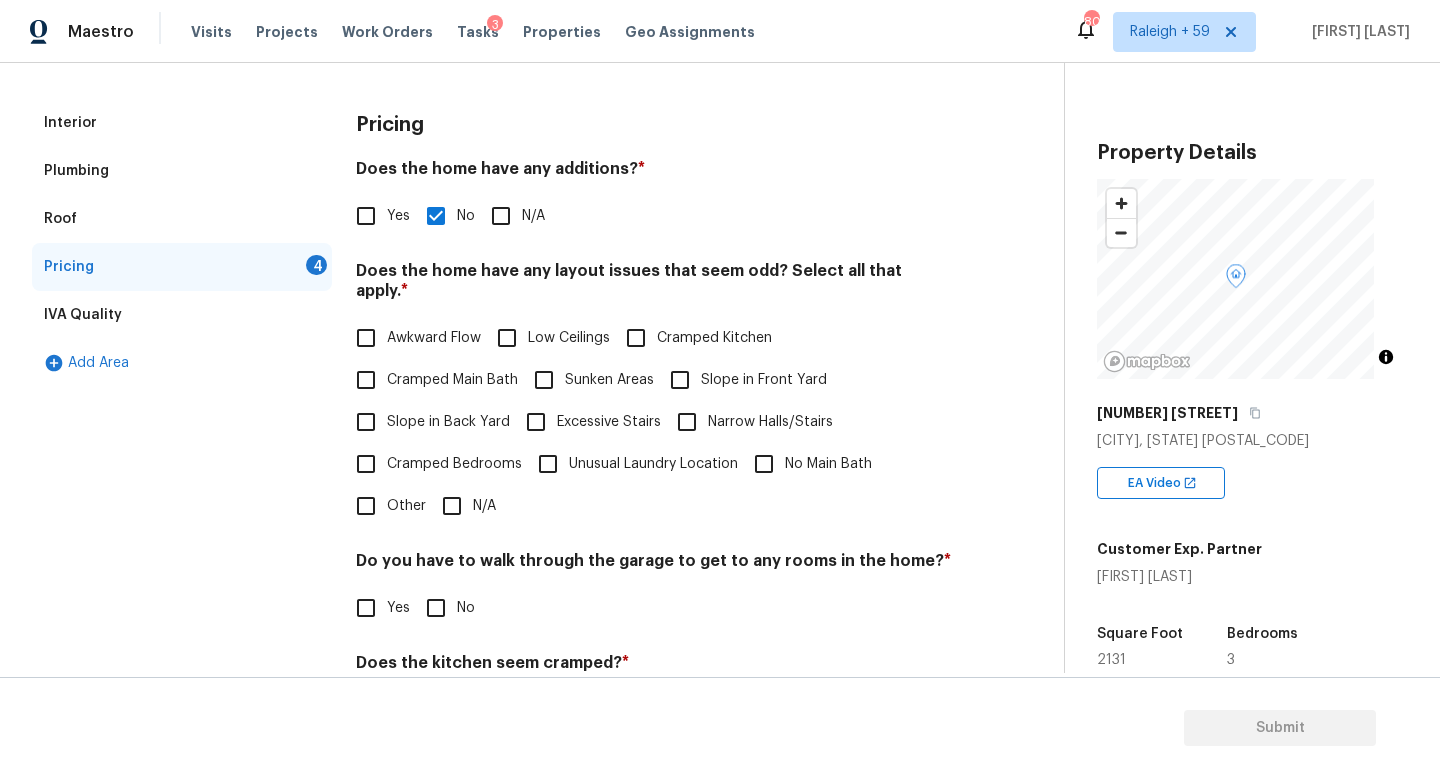 click on "N/A" at bounding box center (452, 506) 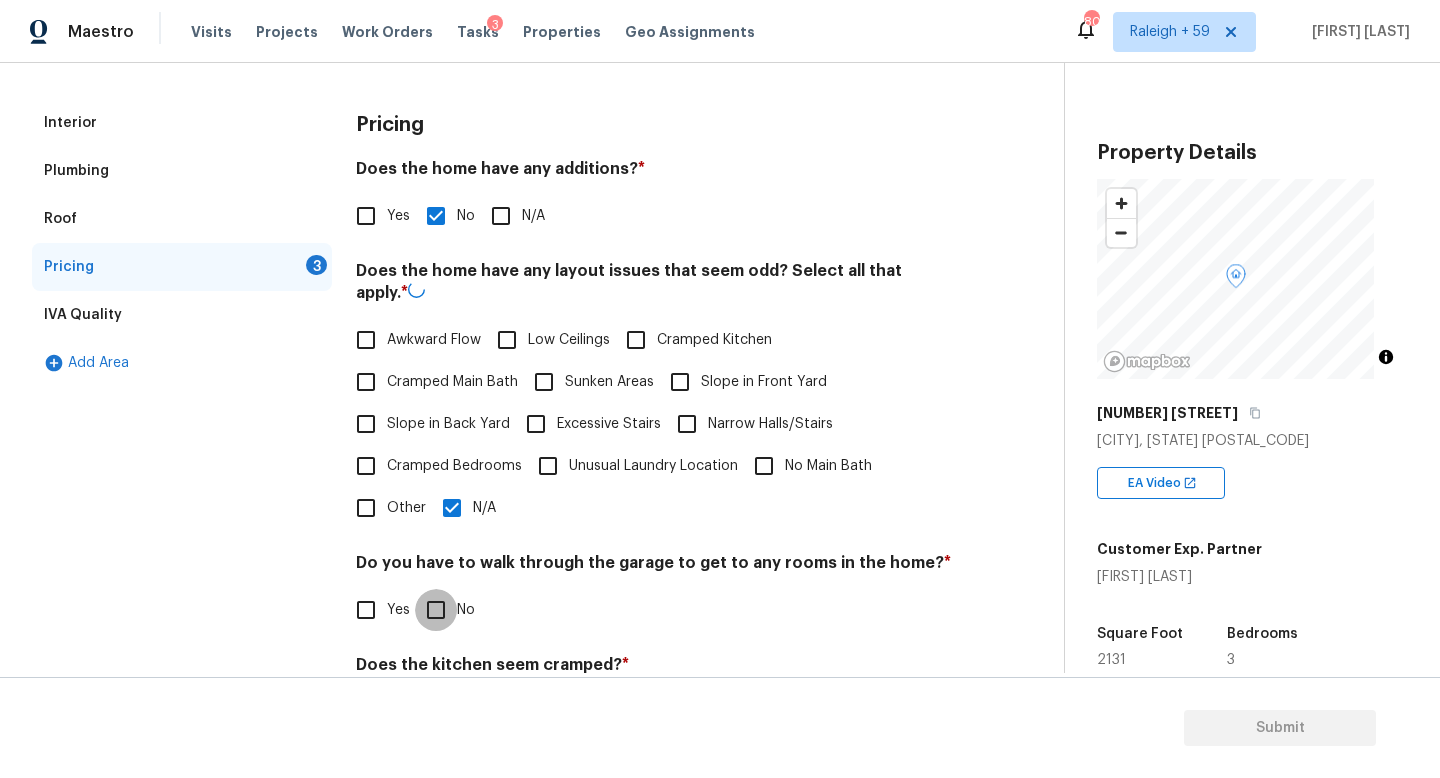 click on "No" at bounding box center [436, 610] 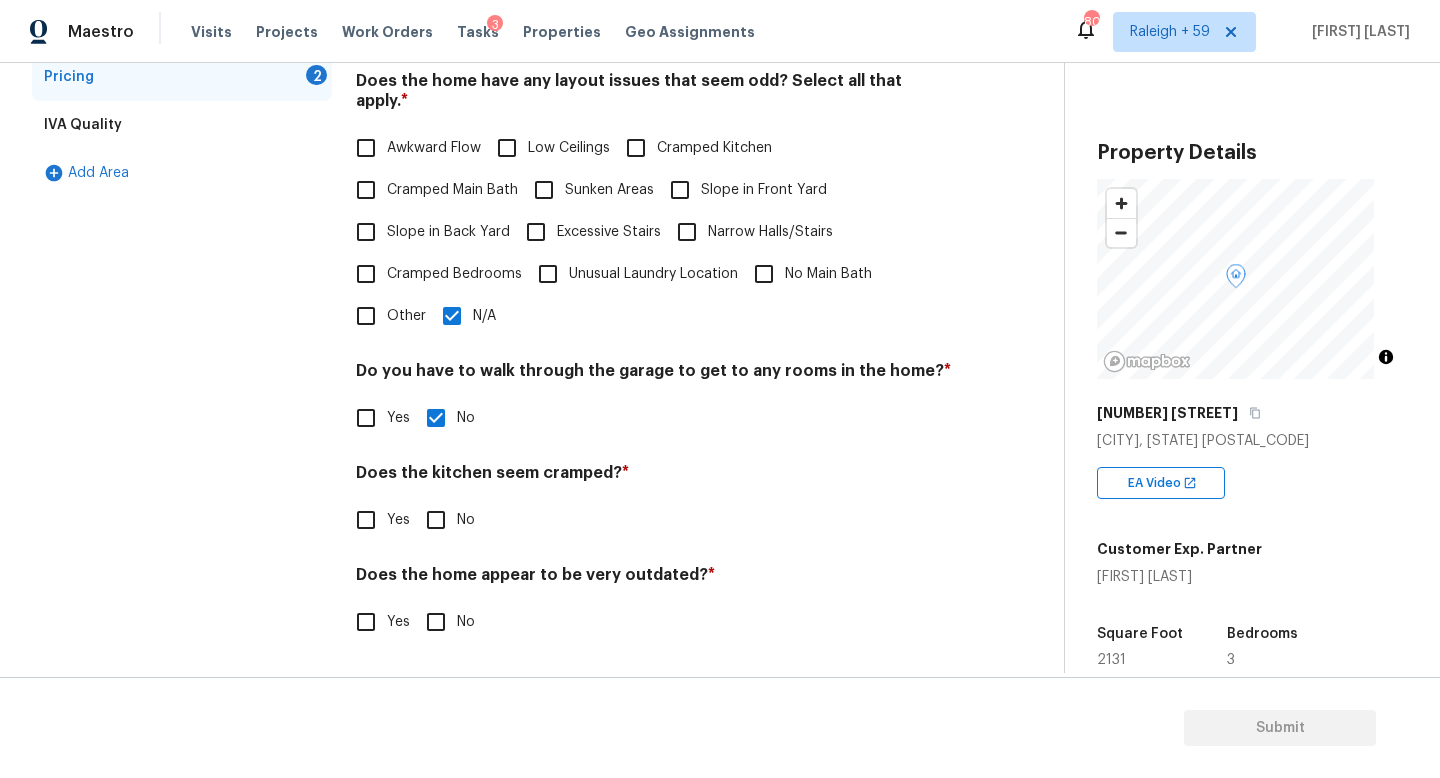 click on "No" at bounding box center (436, 520) 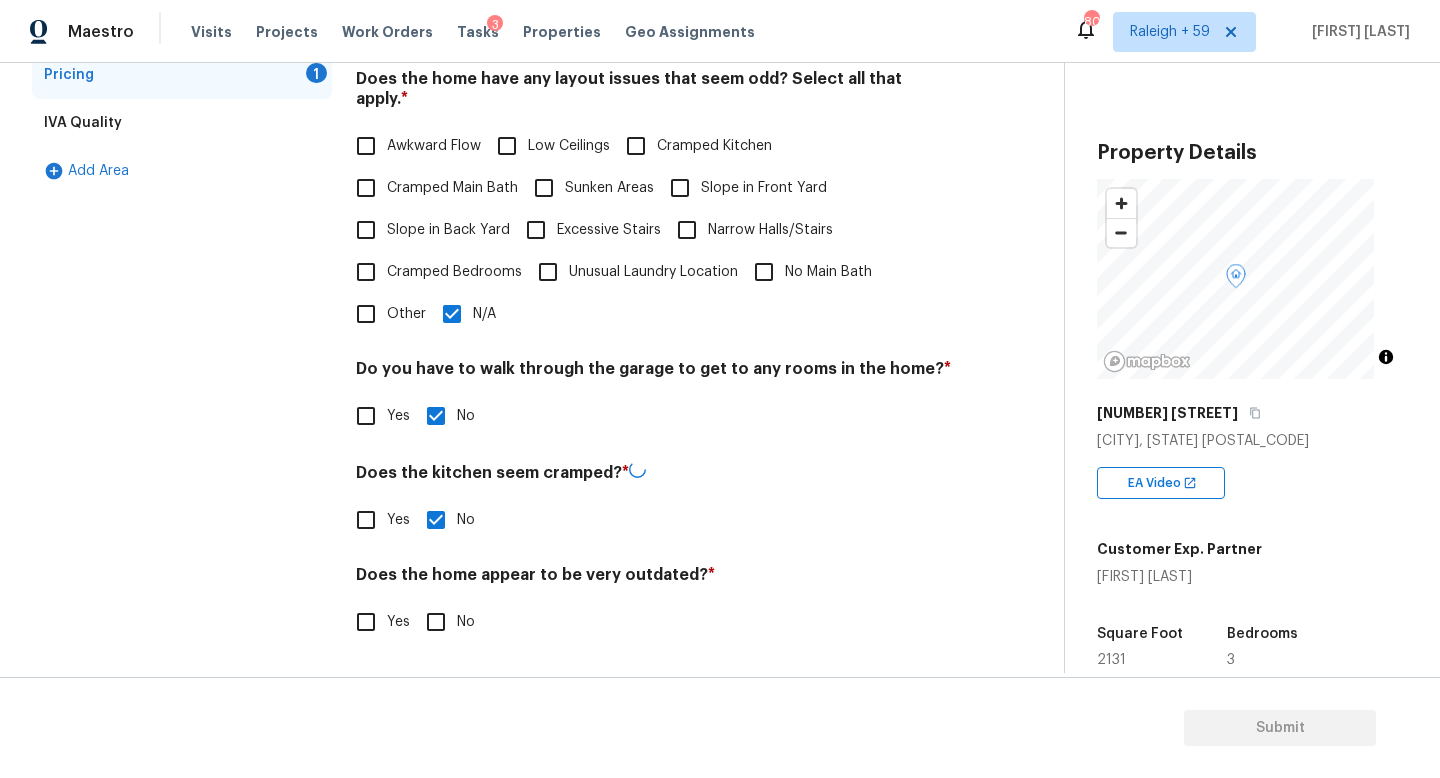 click on "No" at bounding box center (436, 622) 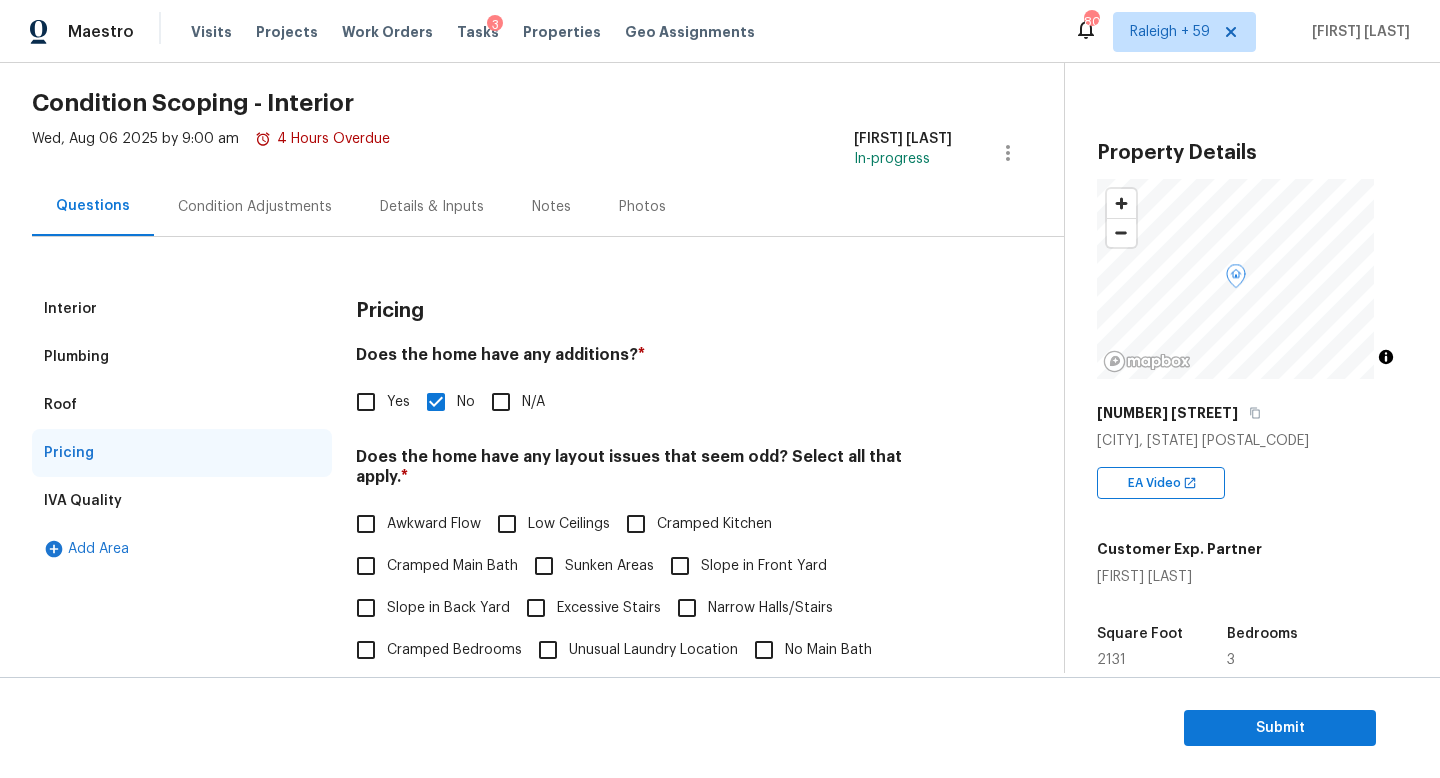 scroll, scrollTop: 0, scrollLeft: 0, axis: both 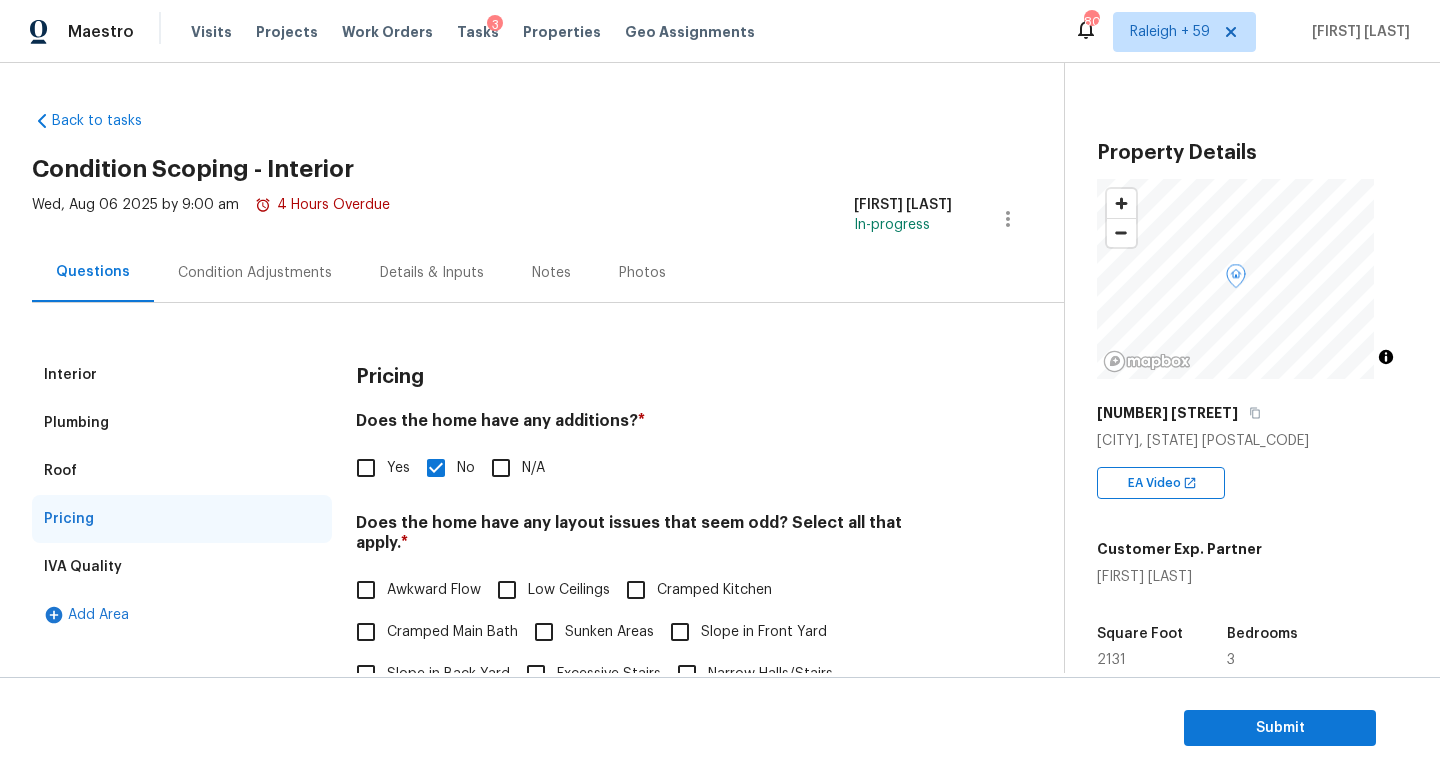 click on "Condition Adjustments" at bounding box center [255, 273] 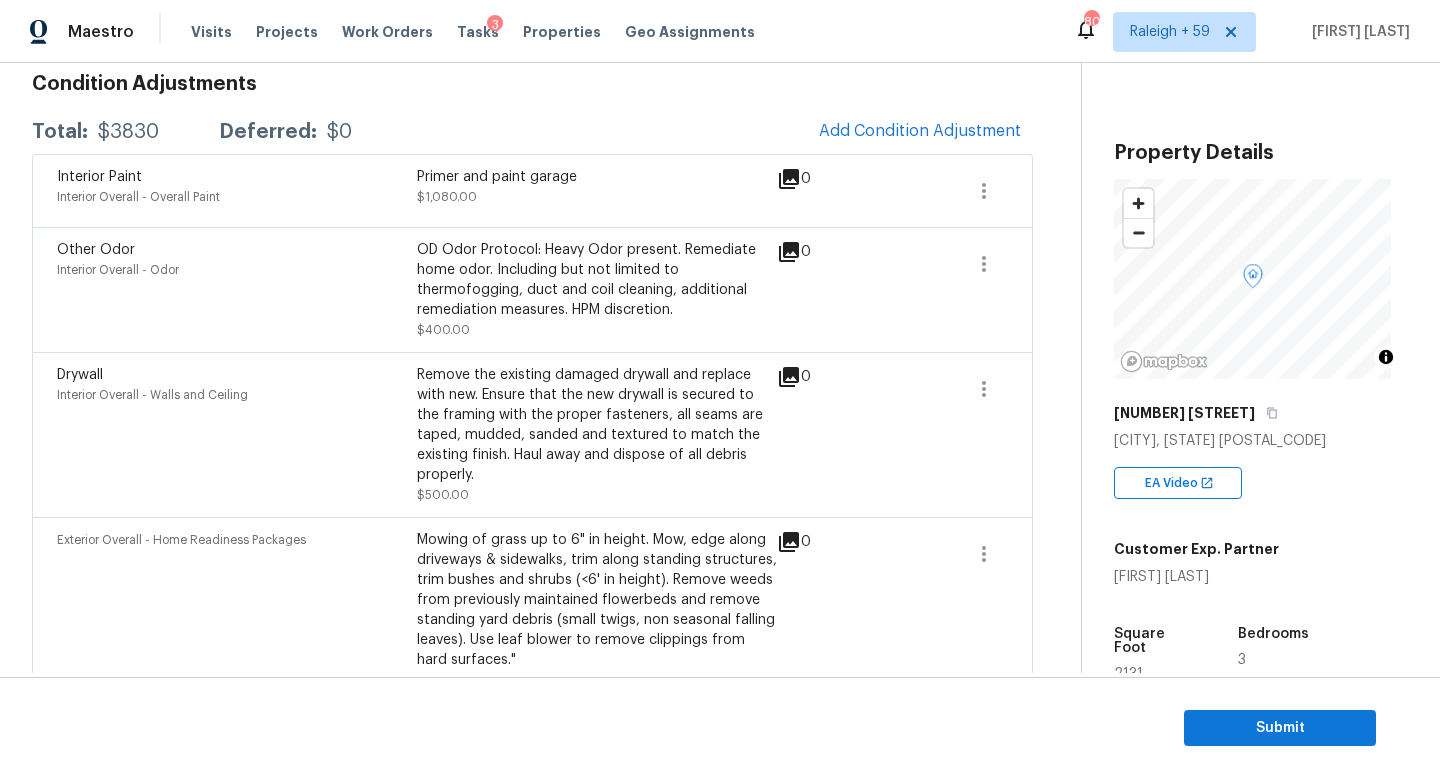 scroll, scrollTop: 394, scrollLeft: 0, axis: vertical 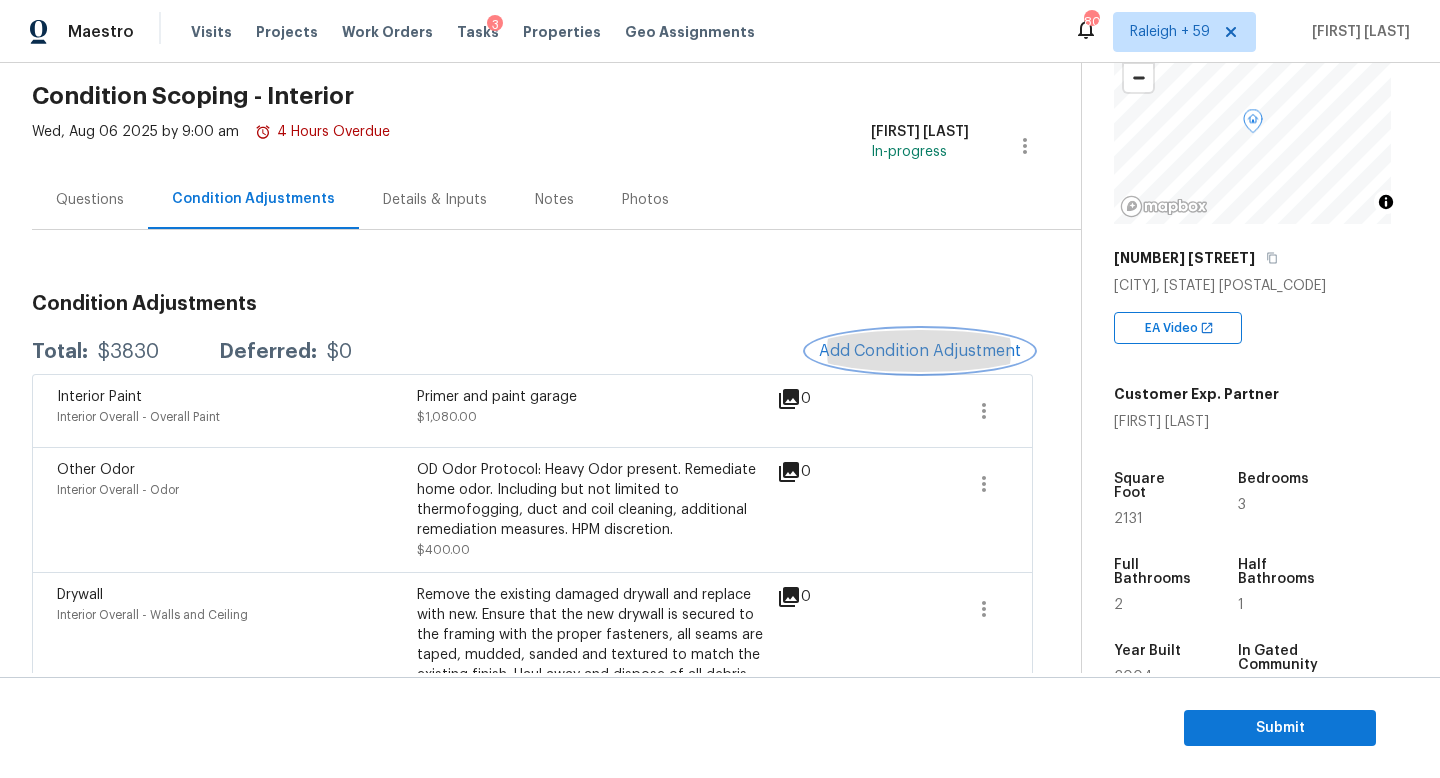 click on "Add Condition Adjustment" at bounding box center (920, 351) 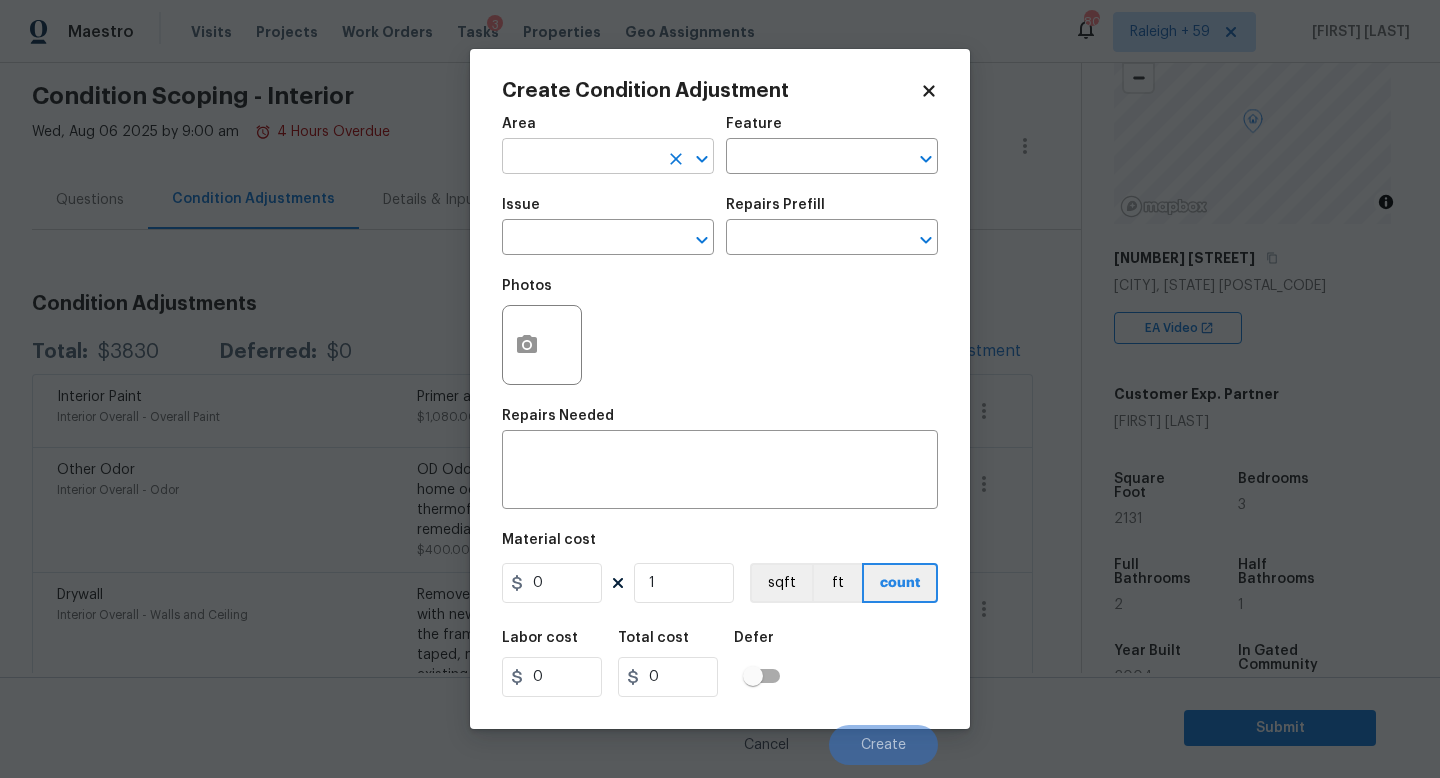 click at bounding box center [580, 158] 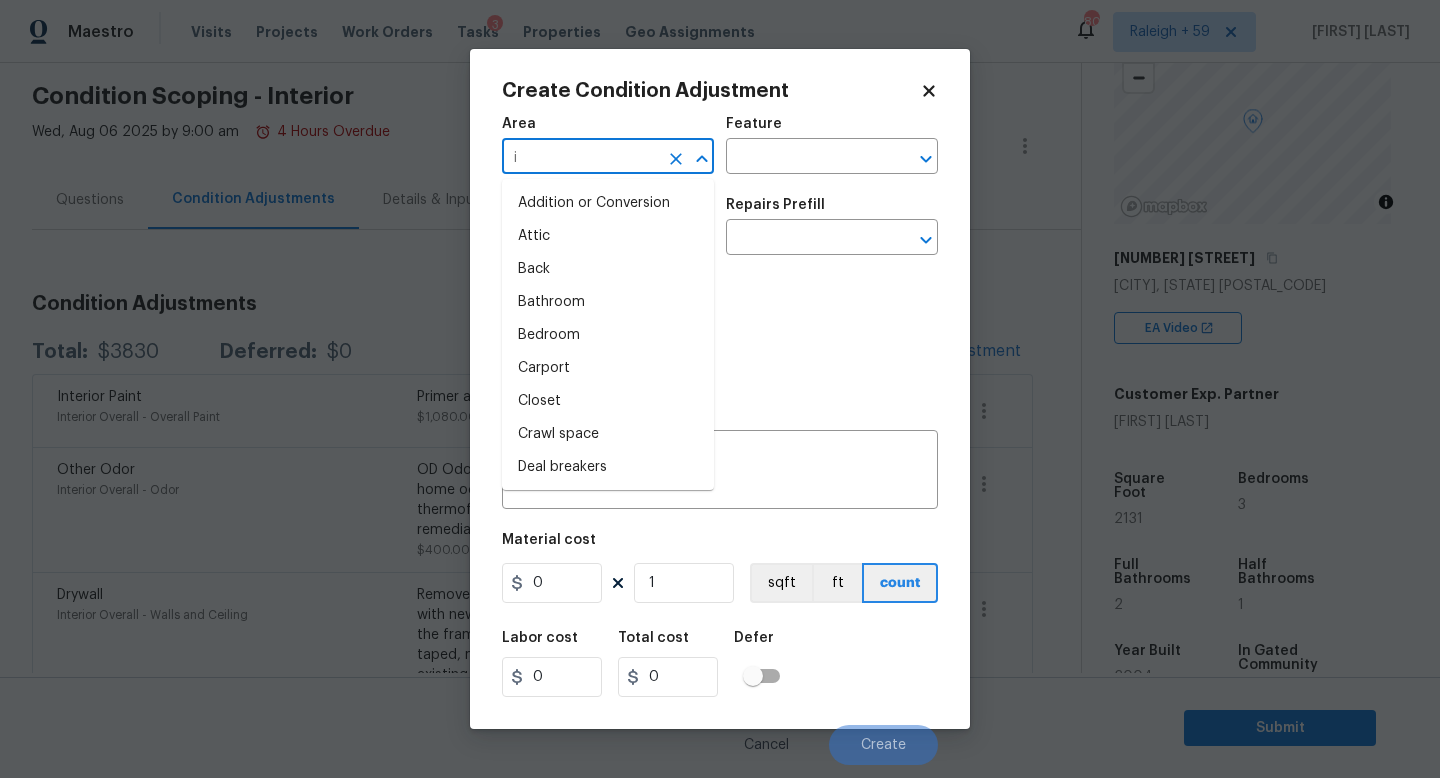 type on "in" 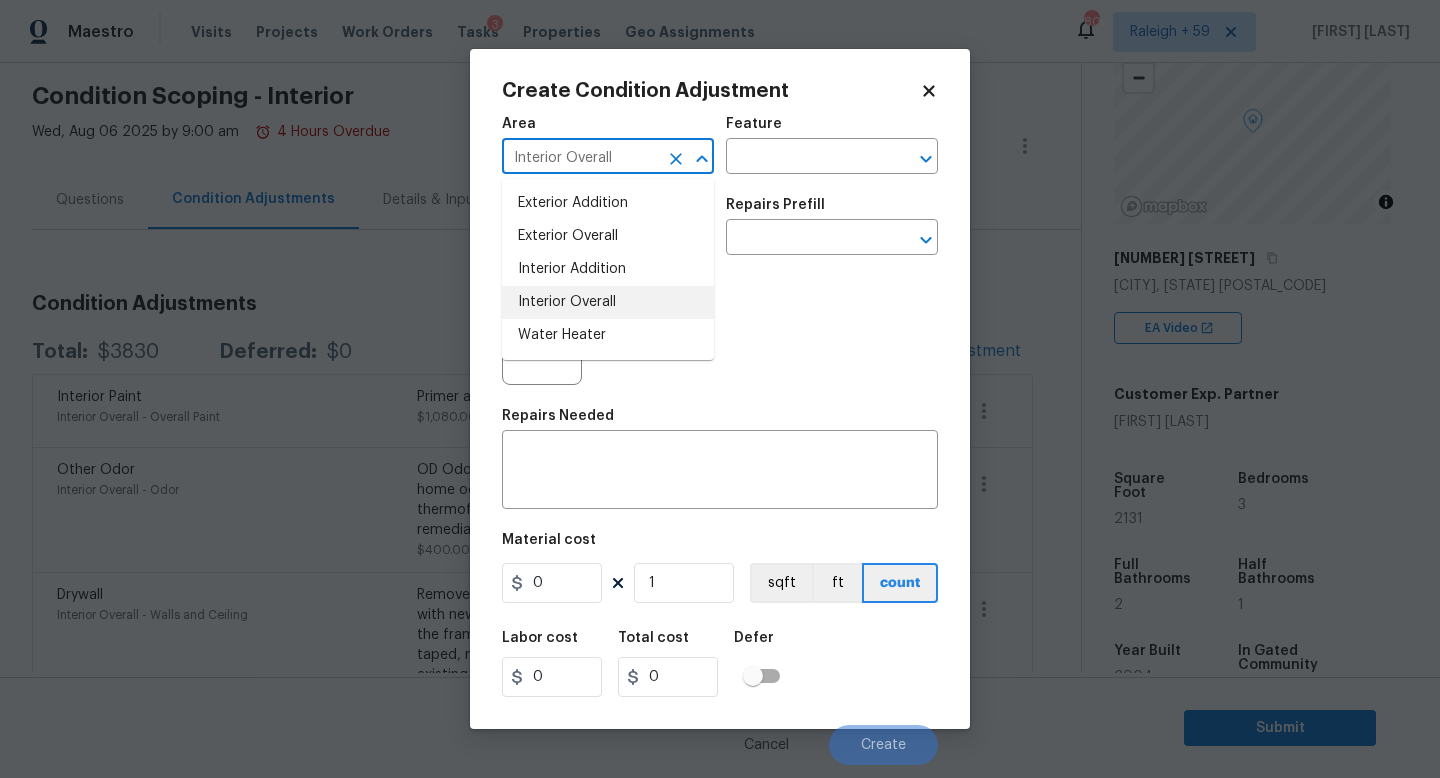 type on "Interior Overall" 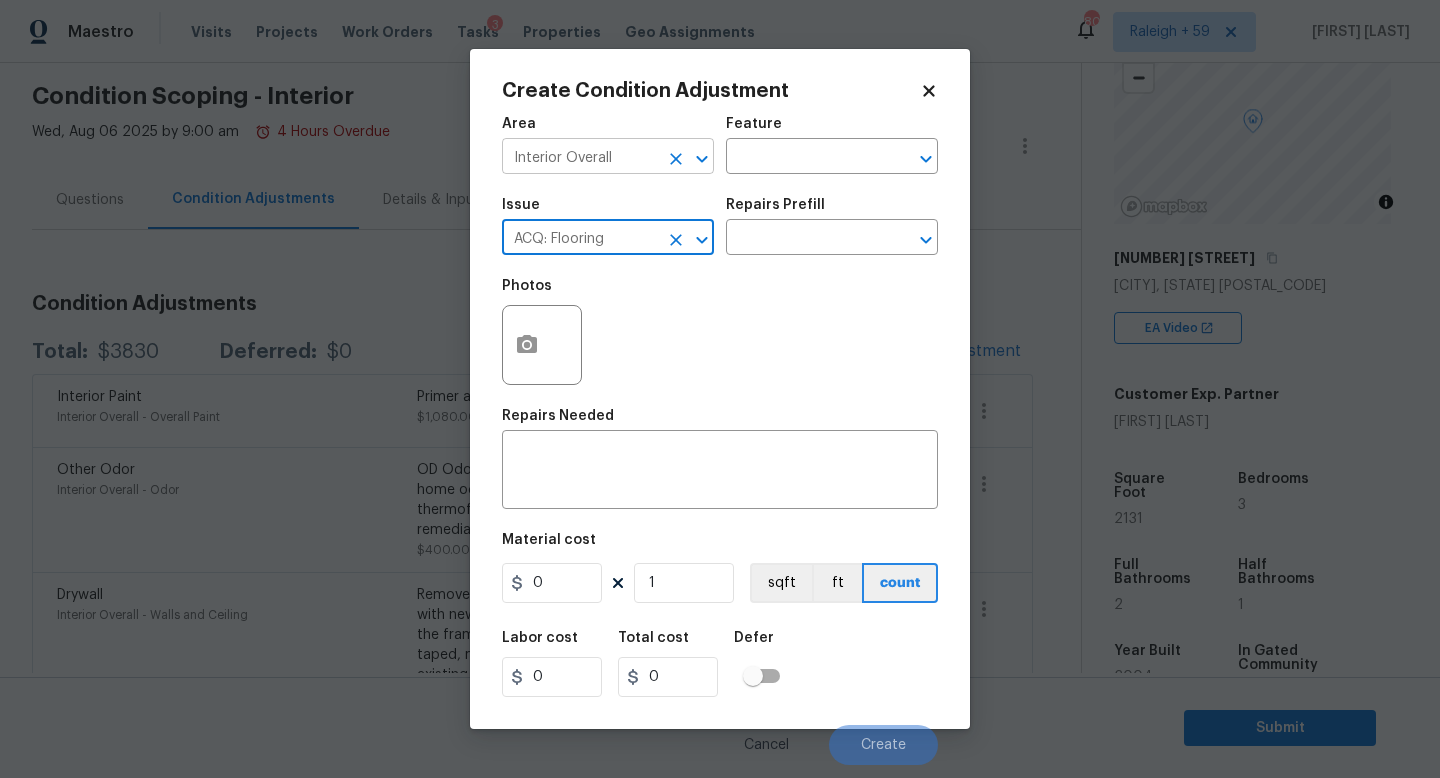 type on "ACQ: Flooring" 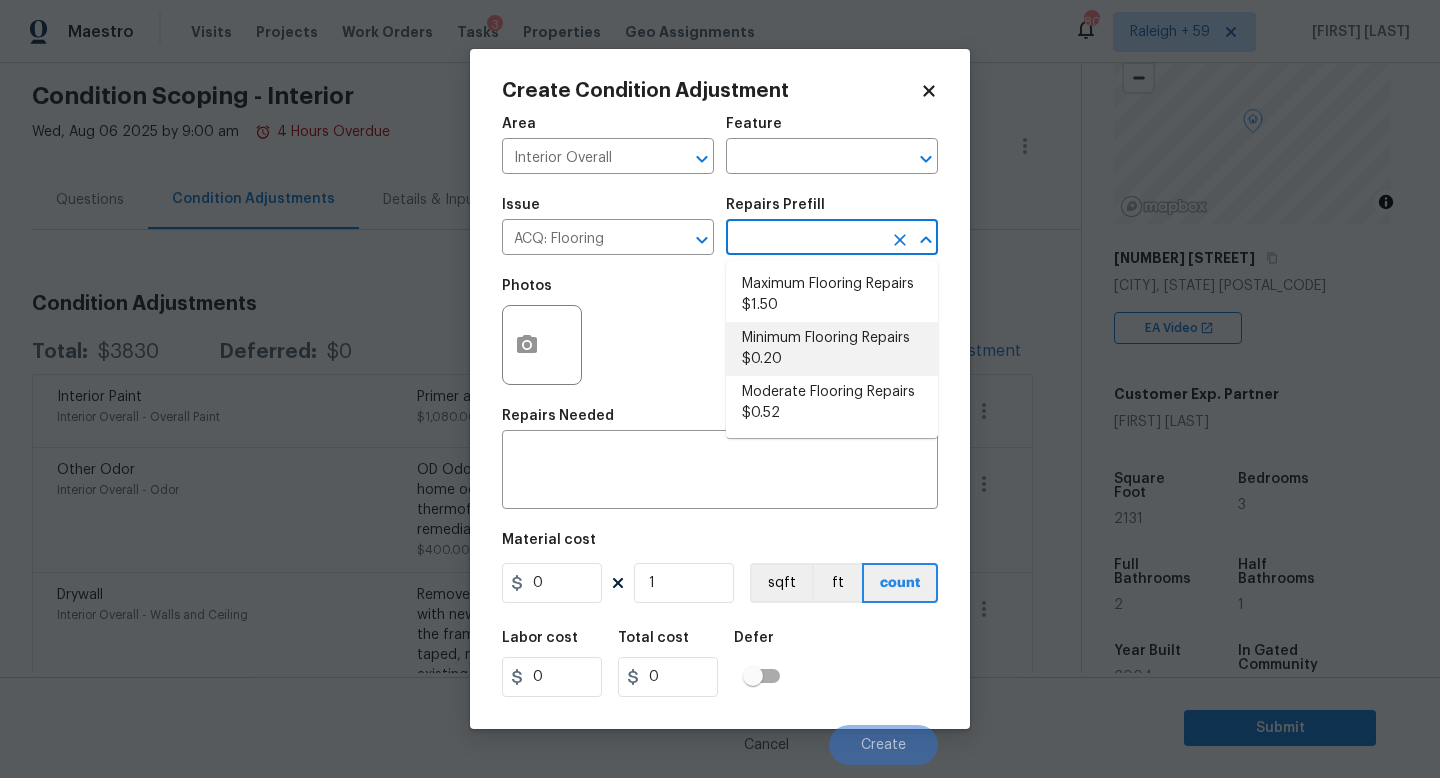 click on "Minimum Flooring Repairs $0.20" at bounding box center [832, 349] 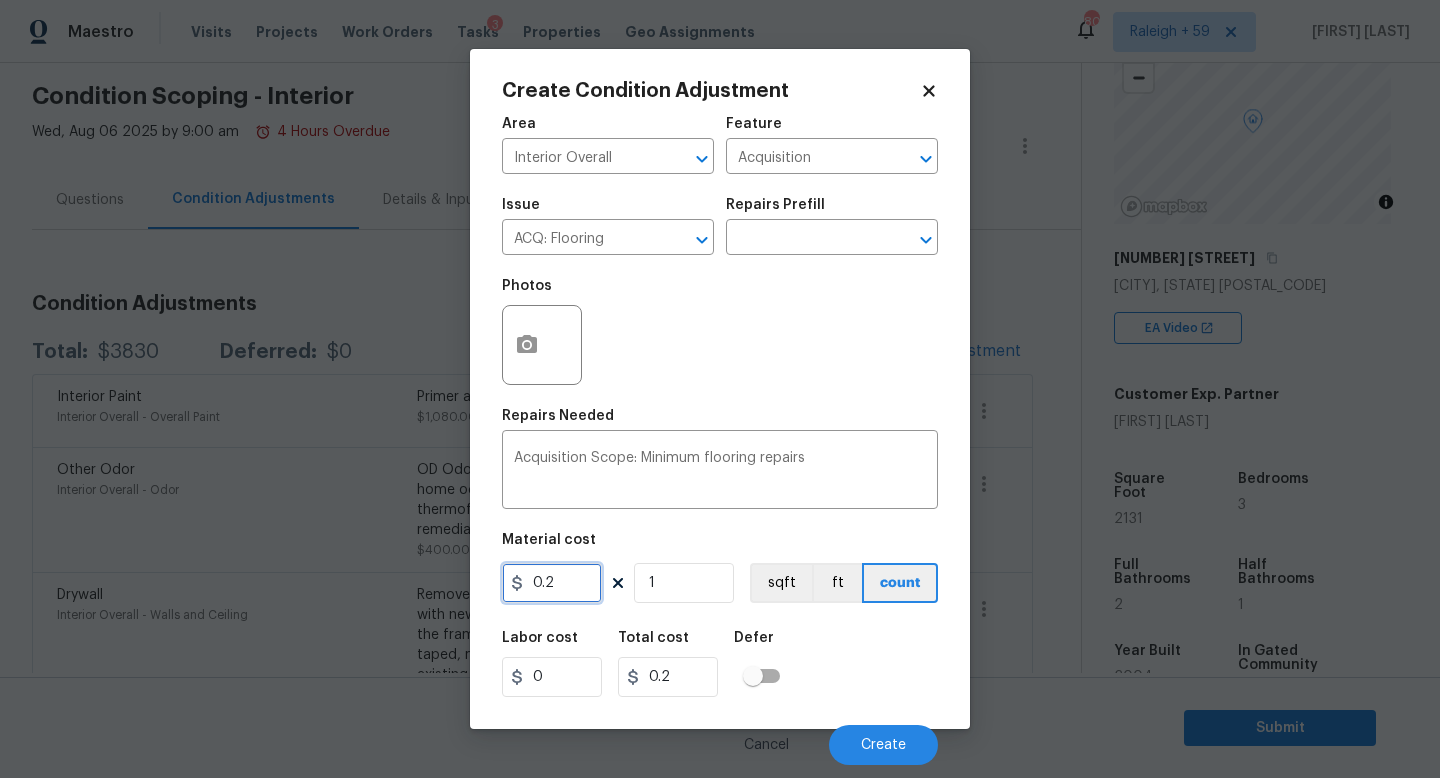 drag, startPoint x: 576, startPoint y: 593, endPoint x: 399, endPoint y: 592, distance: 177.00282 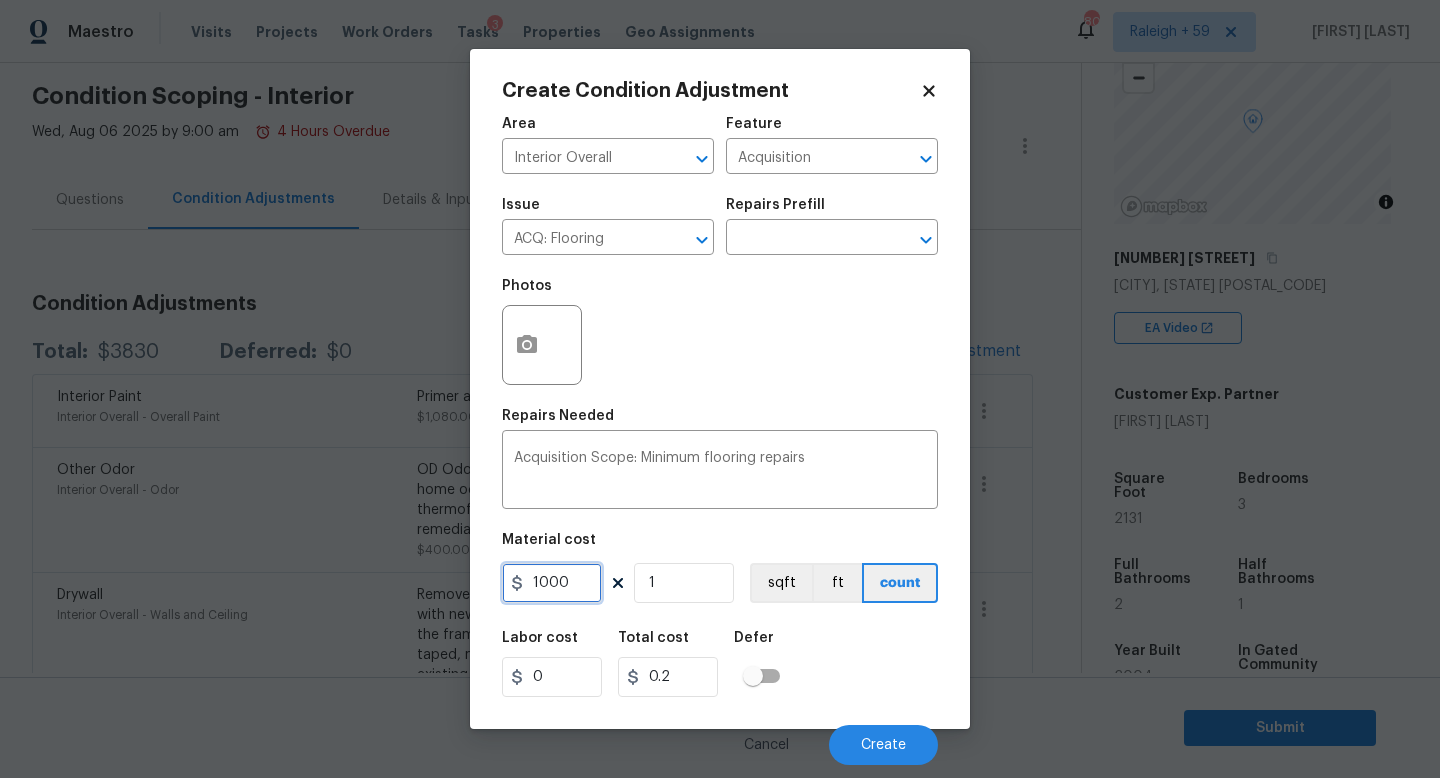 type on "1000" 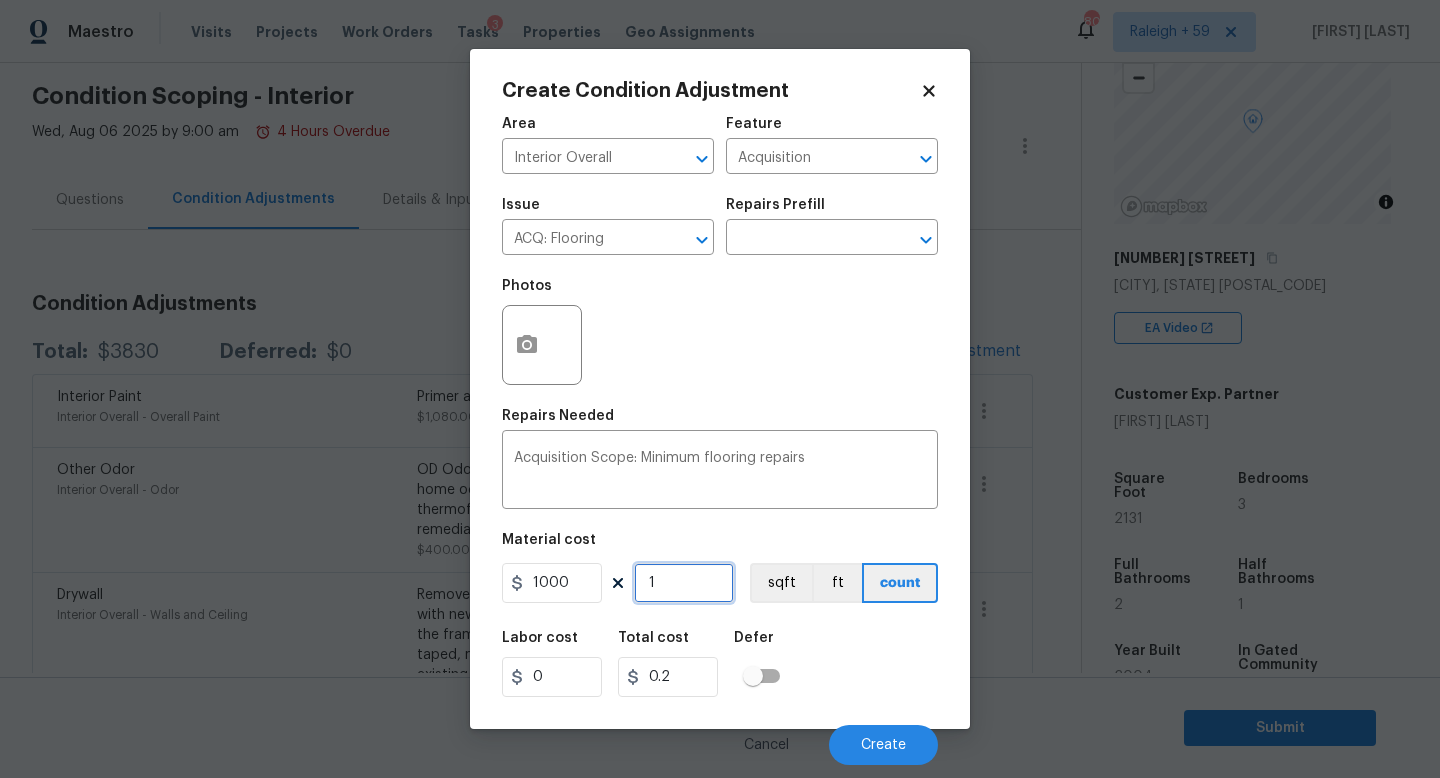 type on "1000" 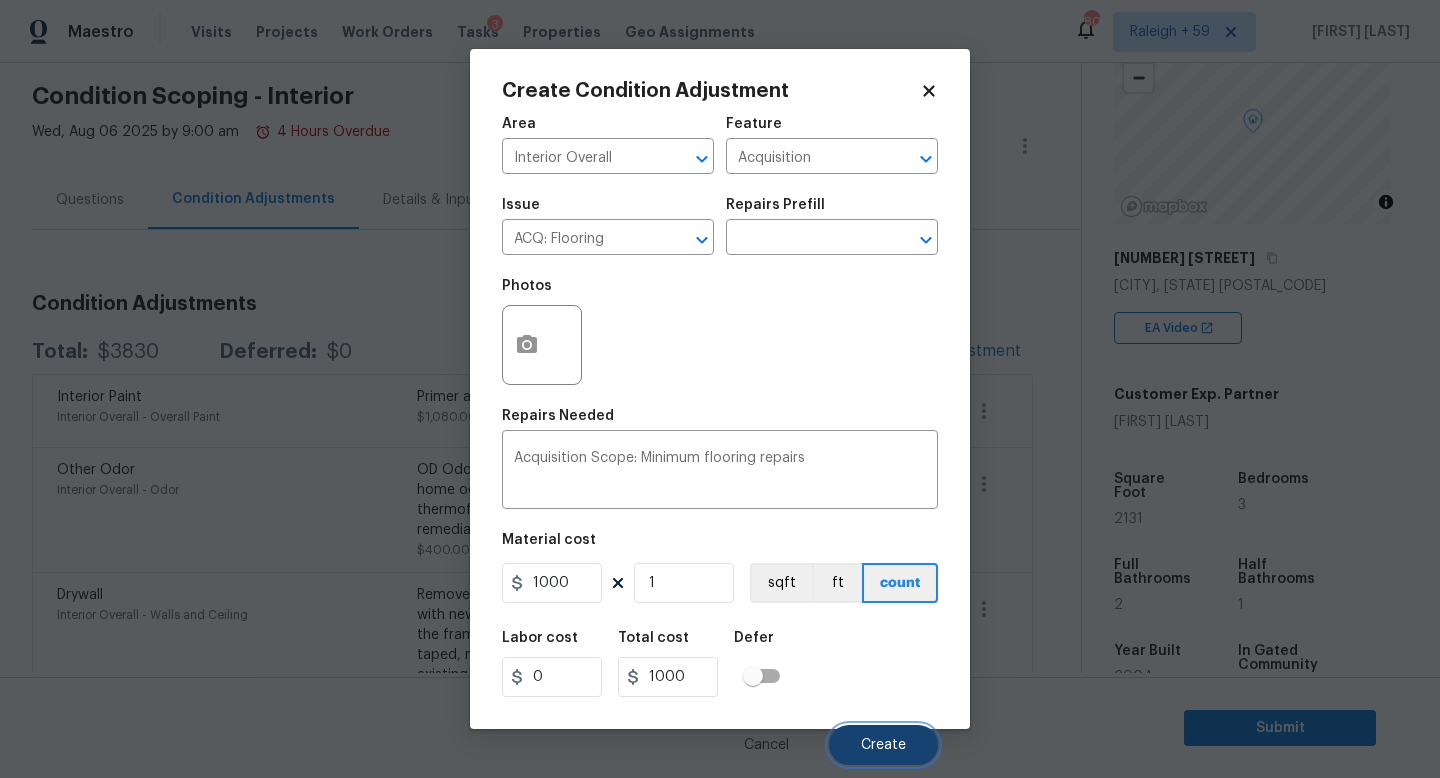 click on "Create" at bounding box center (883, 745) 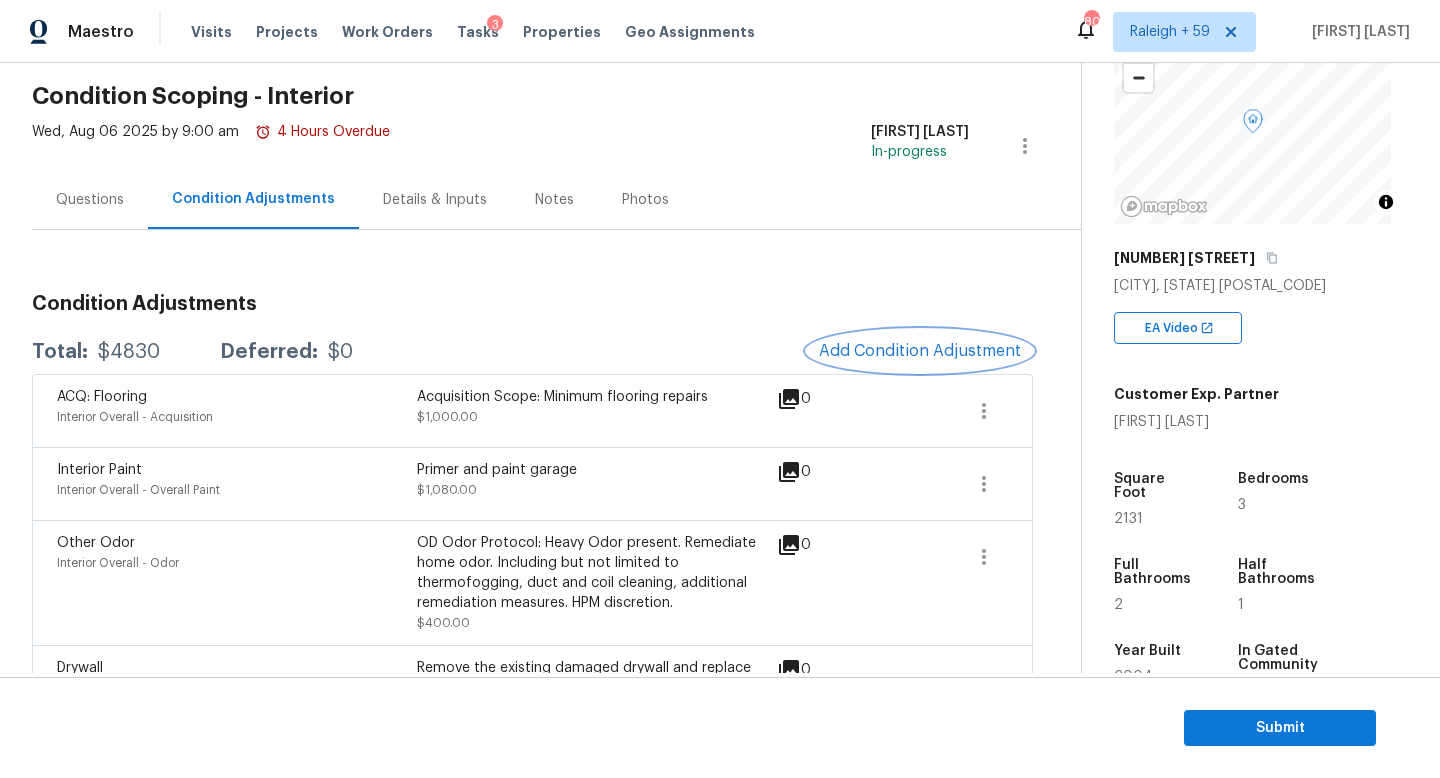 click on "Add Condition Adjustment" at bounding box center [920, 351] 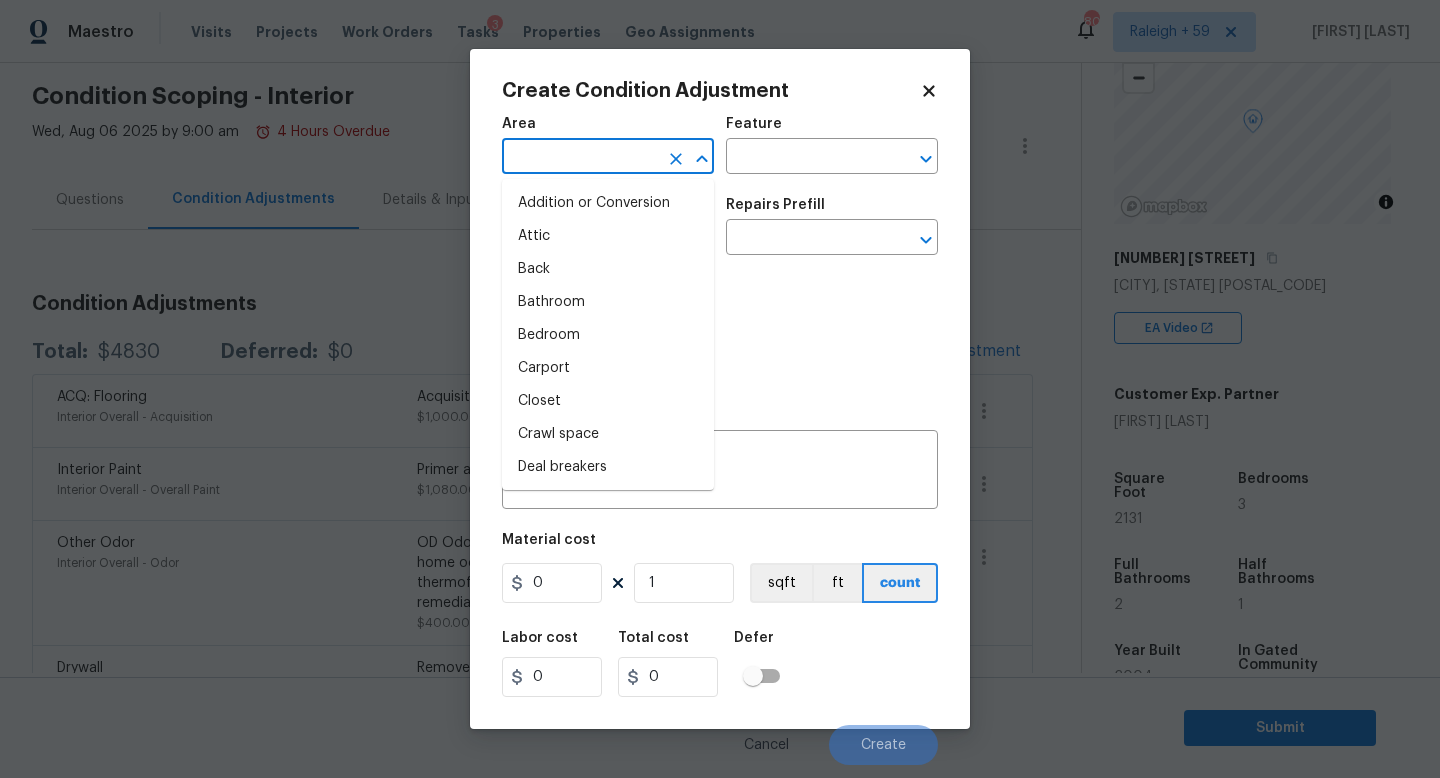 click at bounding box center [580, 158] 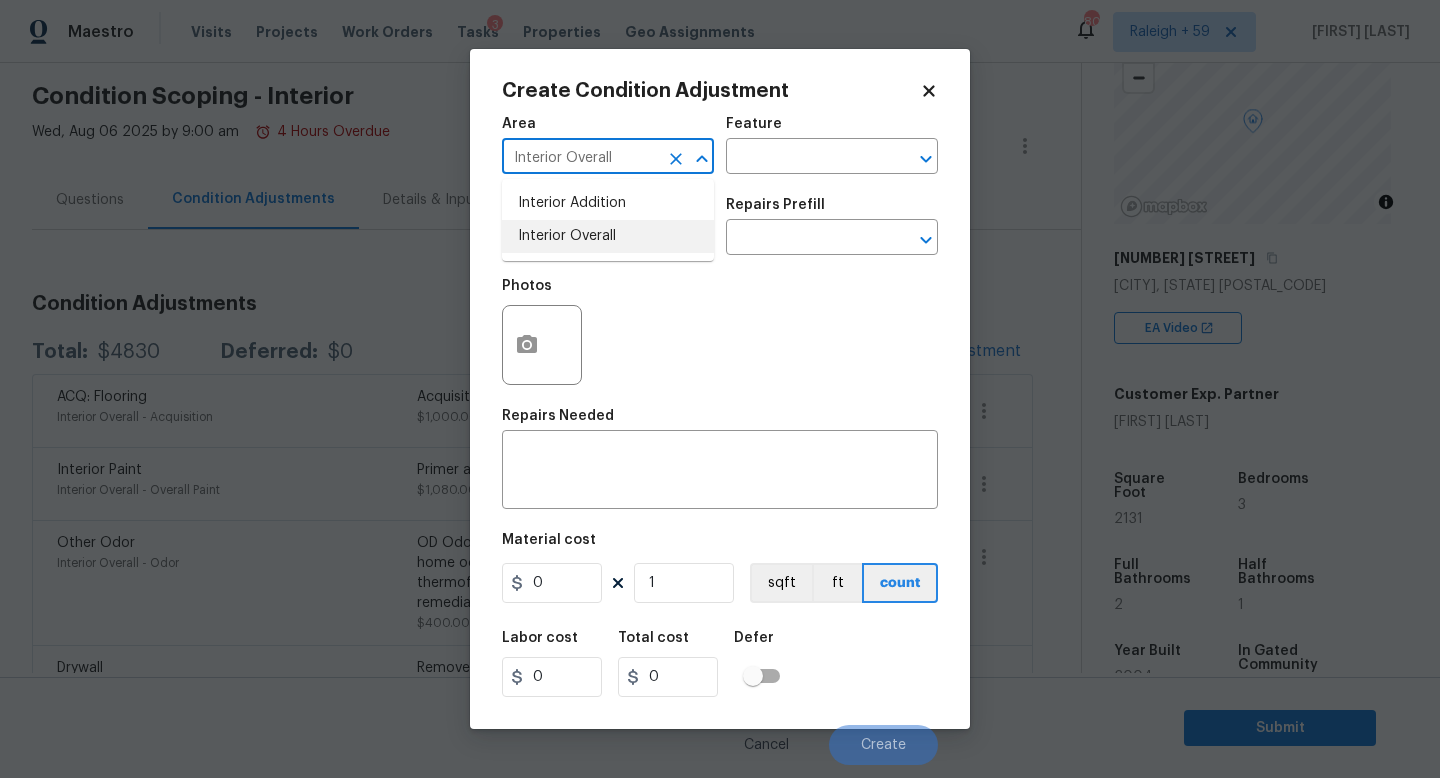 type on "Interior Overall" 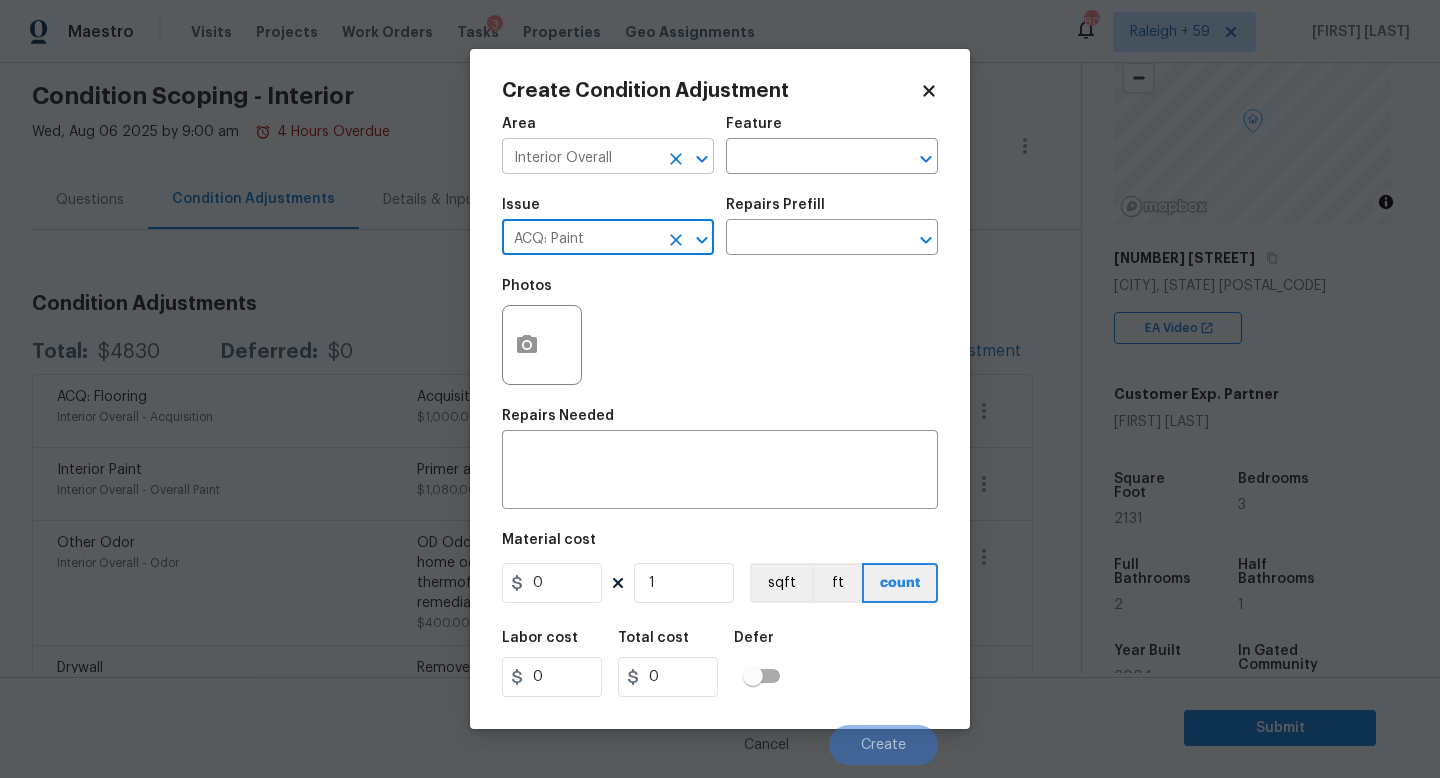type on "ACQ: Paint" 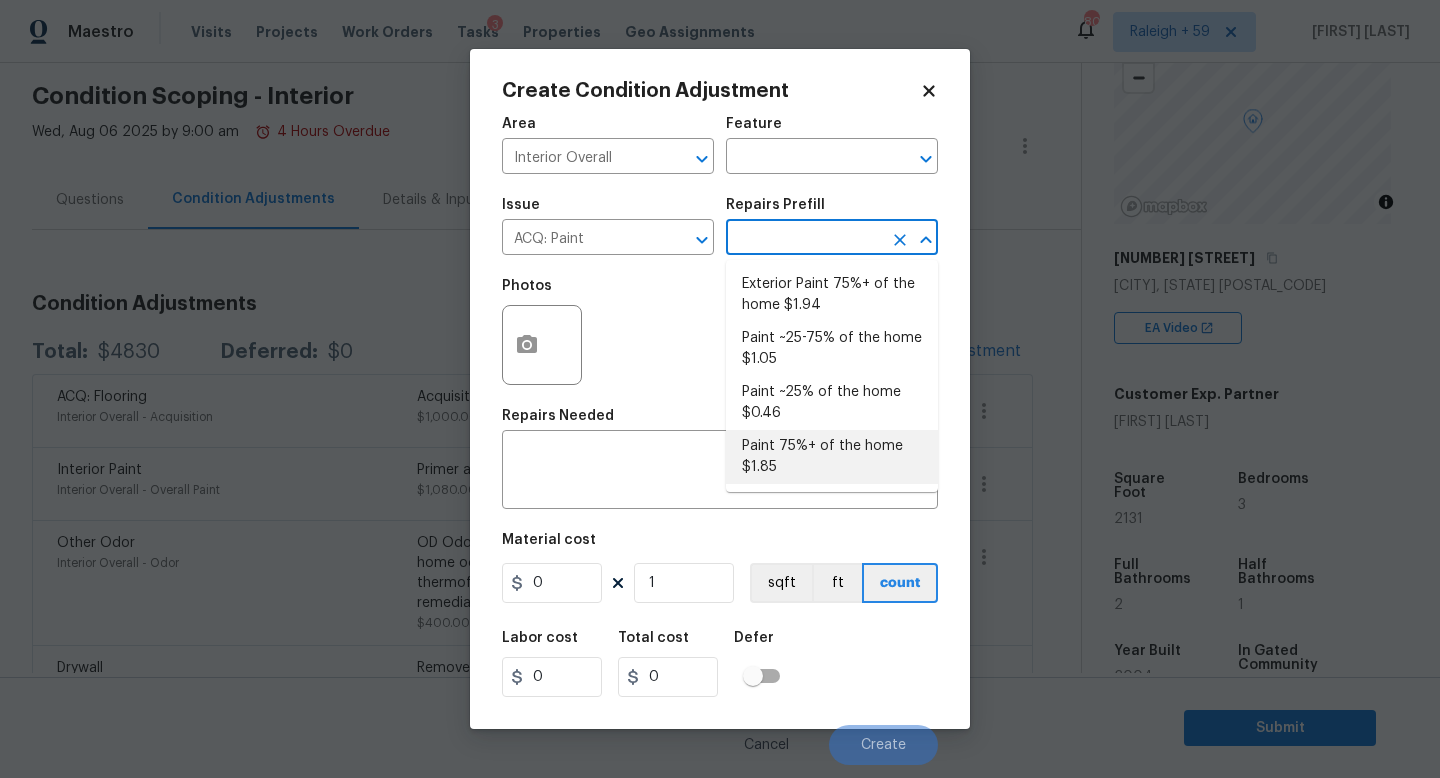 click on "Paint 75%+ of the home $1.85" at bounding box center (832, 457) 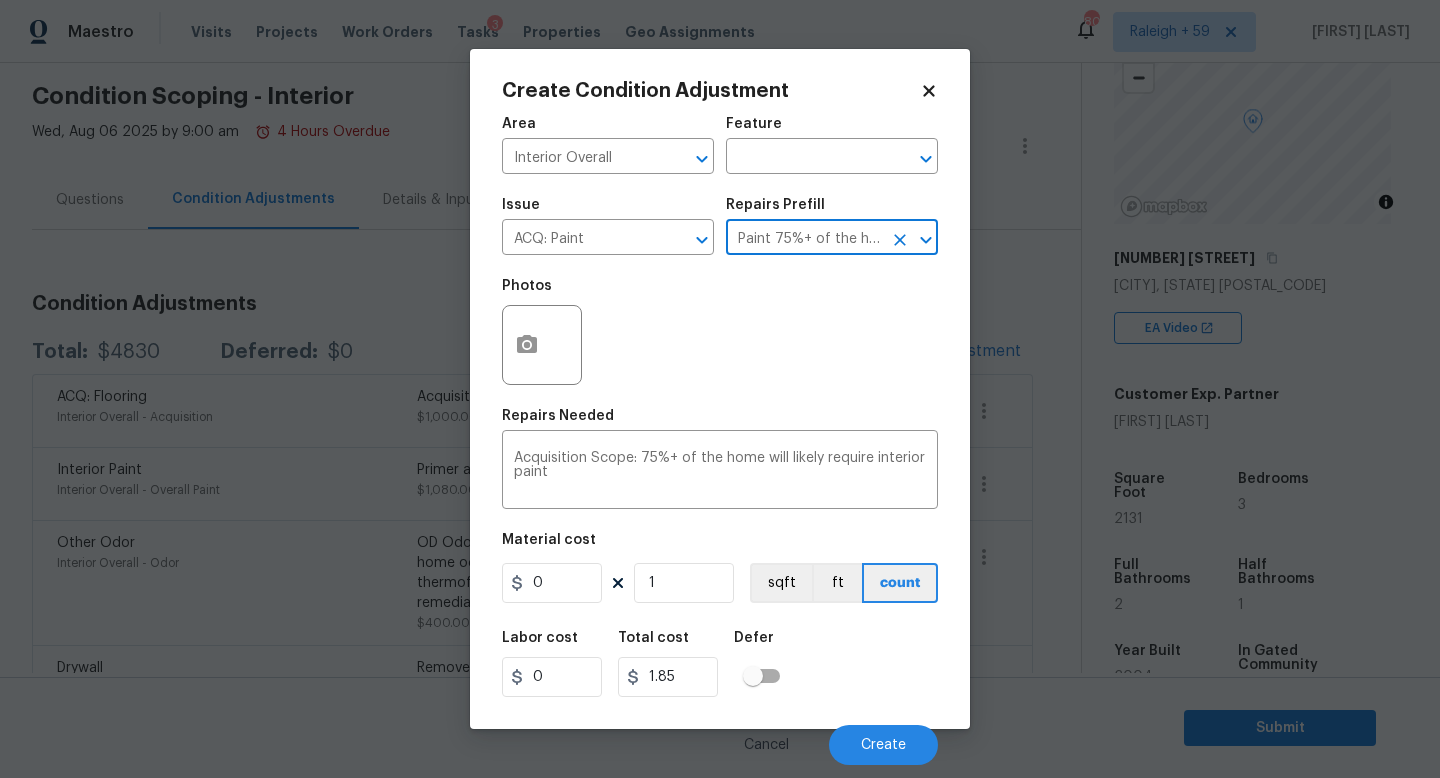 type on "Acquisition" 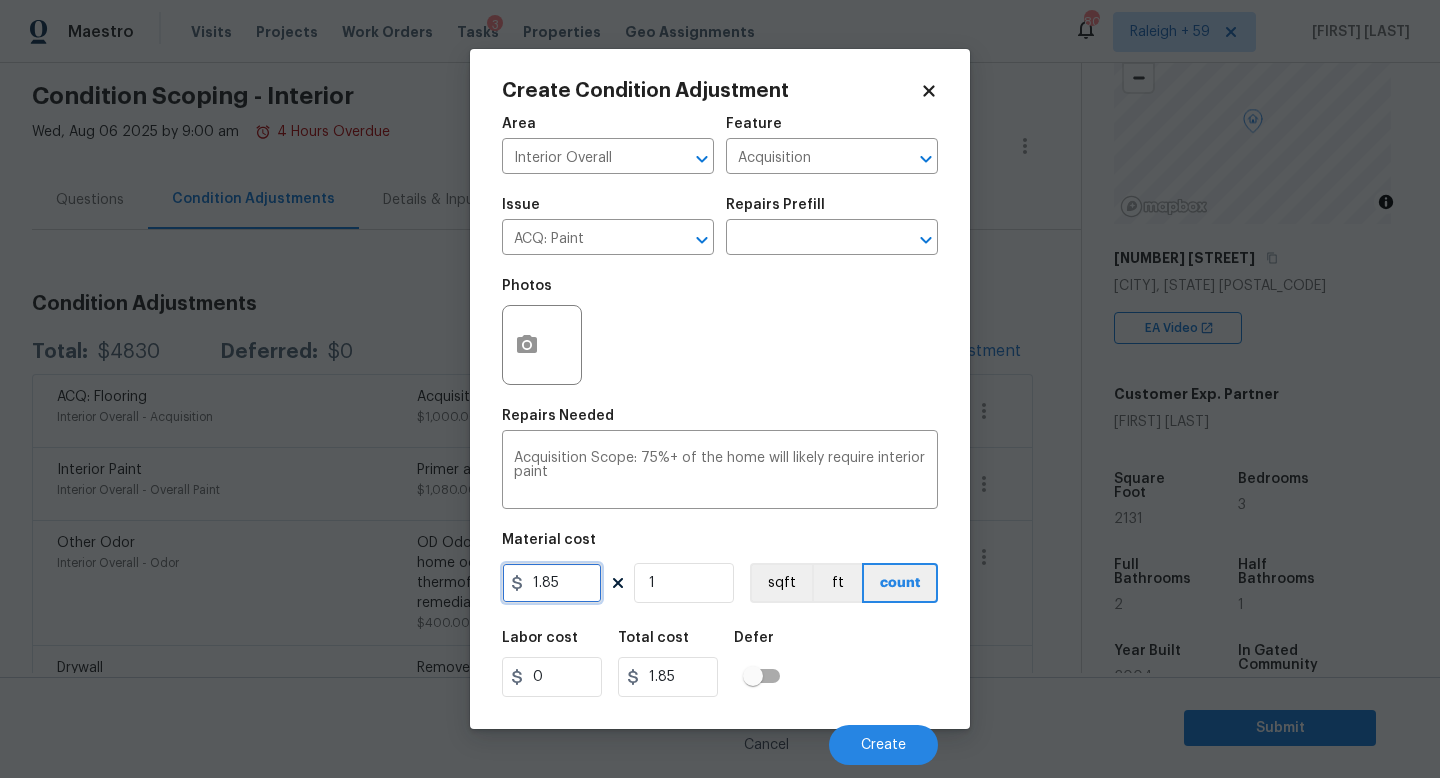 drag, startPoint x: 590, startPoint y: 579, endPoint x: 485, endPoint y: 590, distance: 105.574615 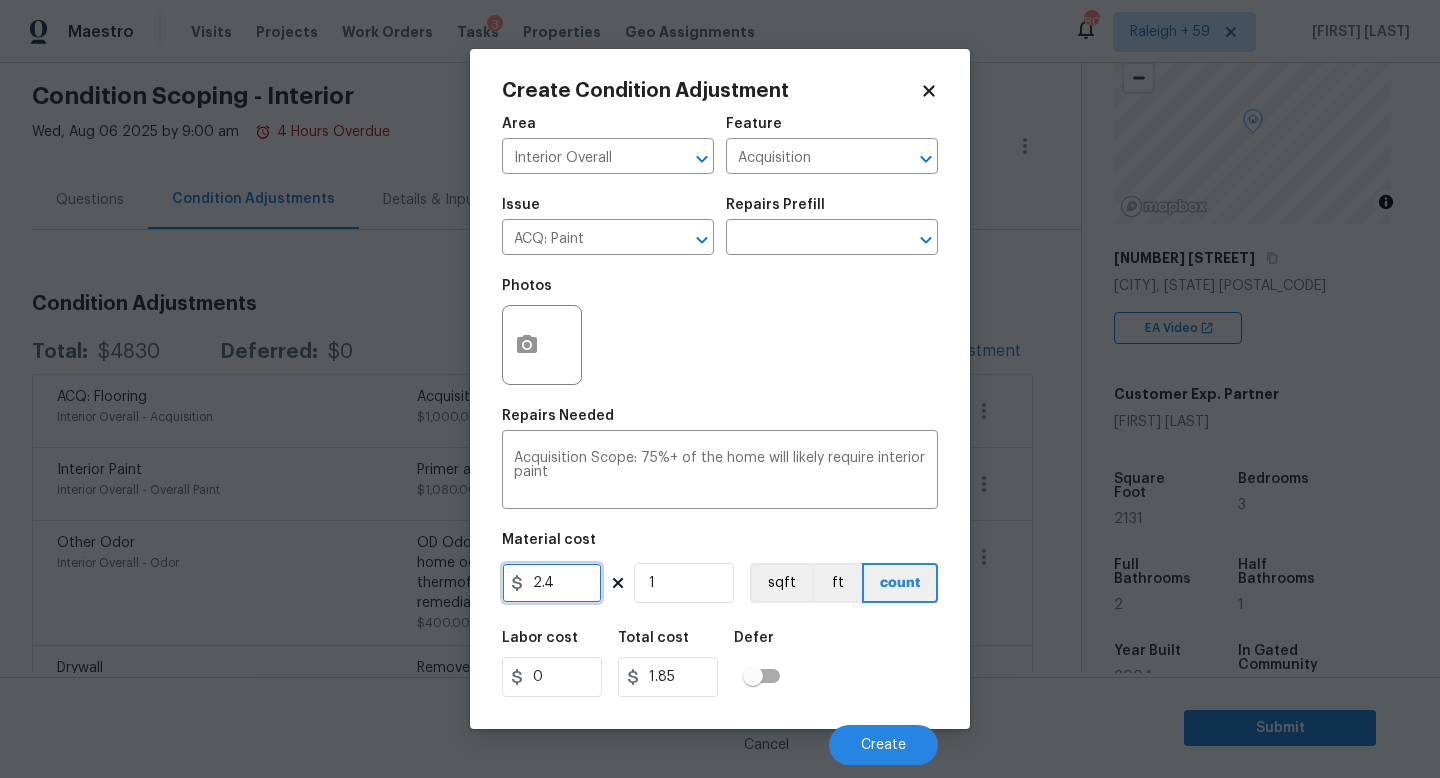 type on "2.4" 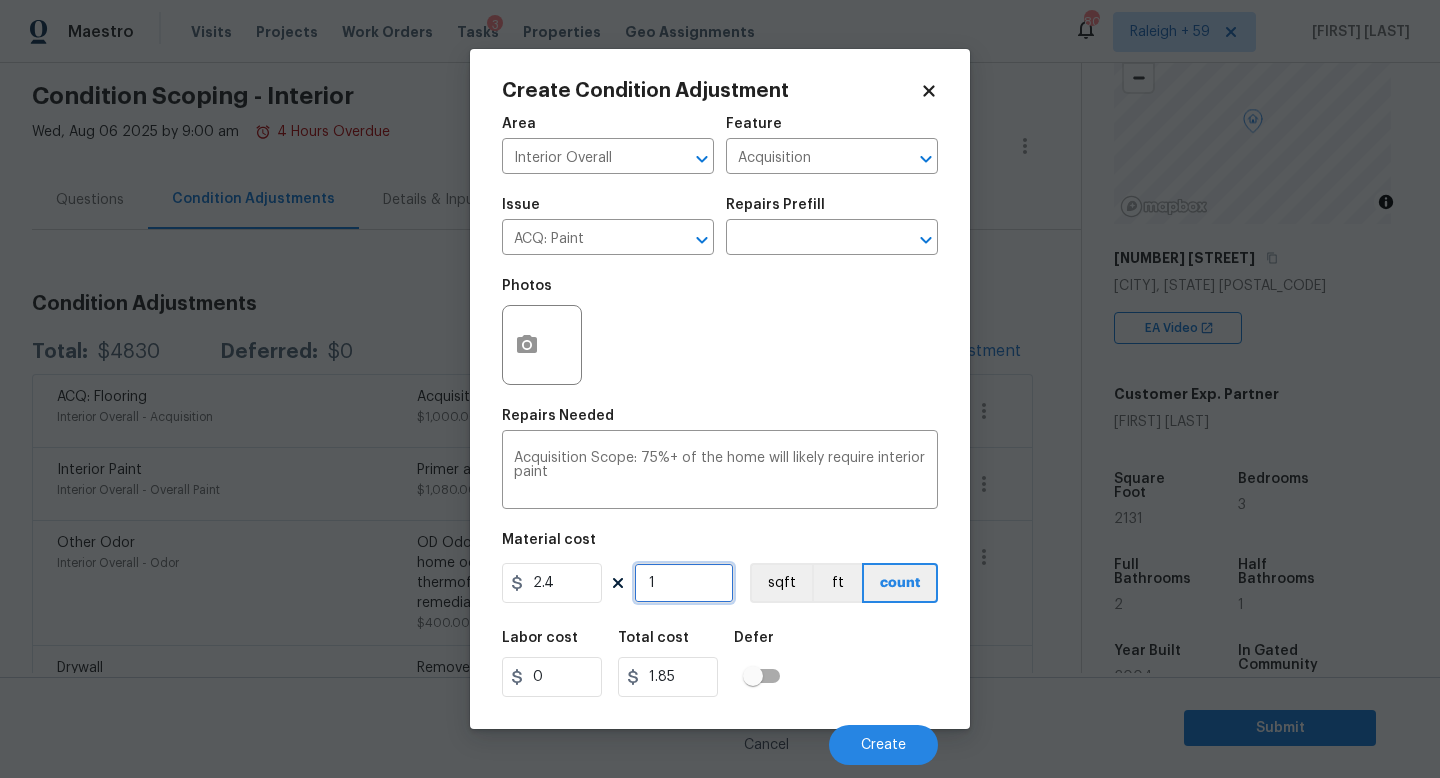 type on "2.4" 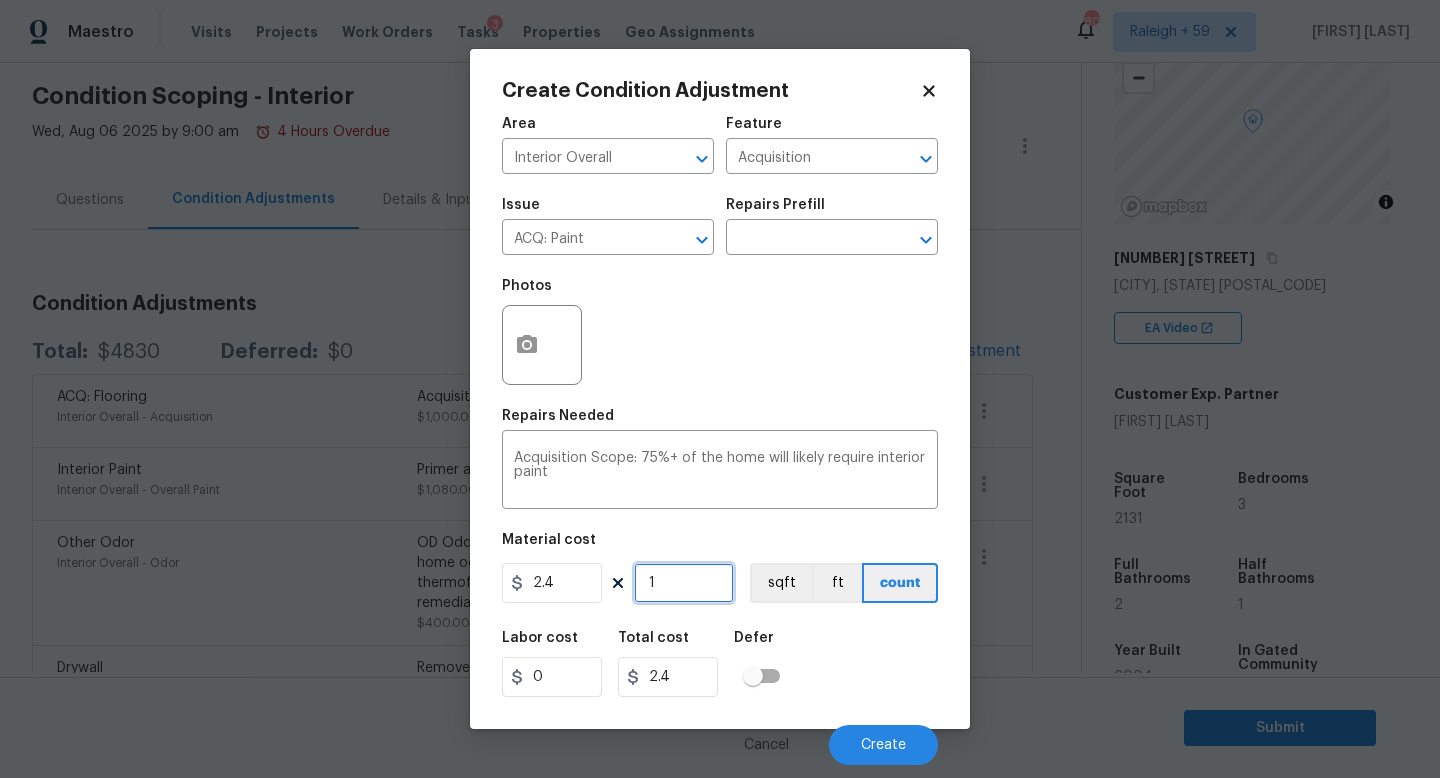 type on "2" 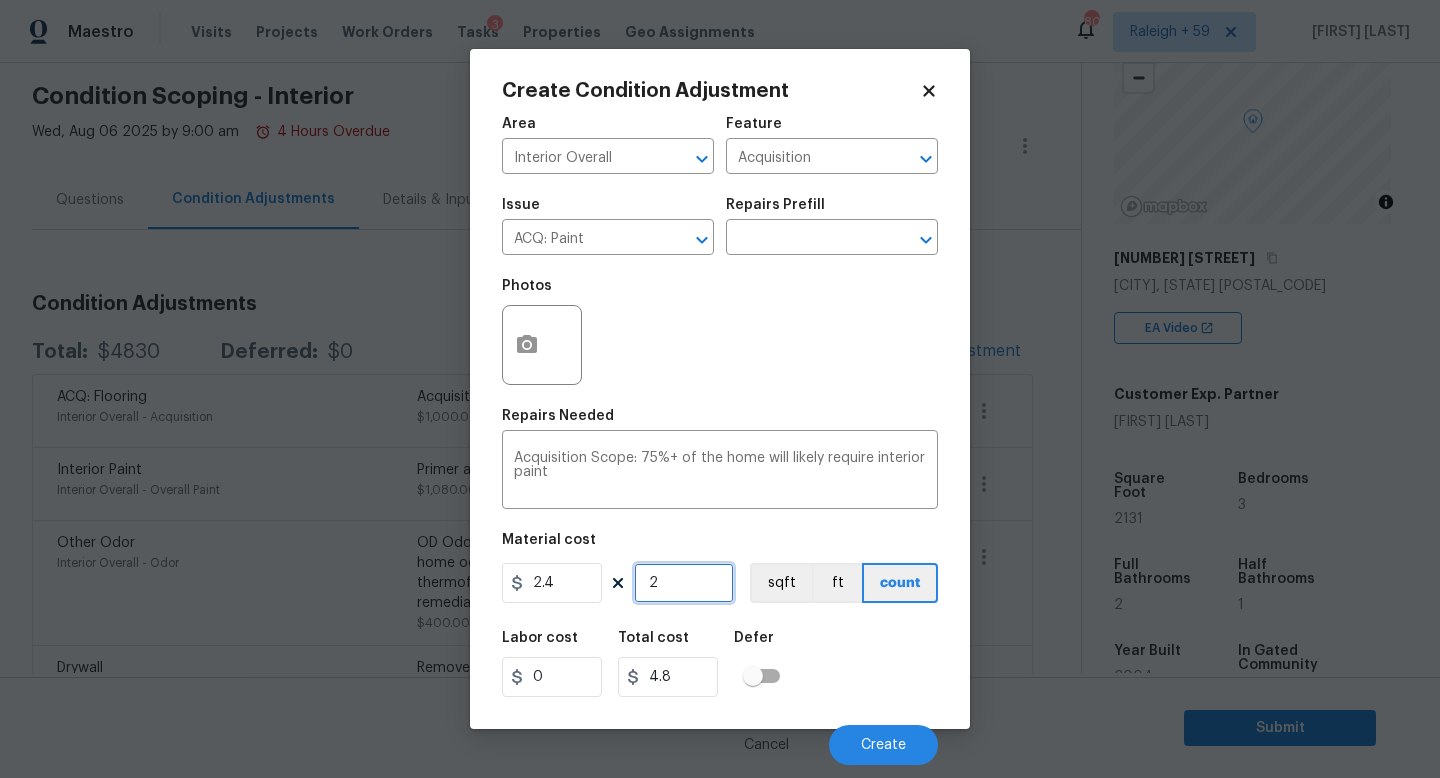 type on "21" 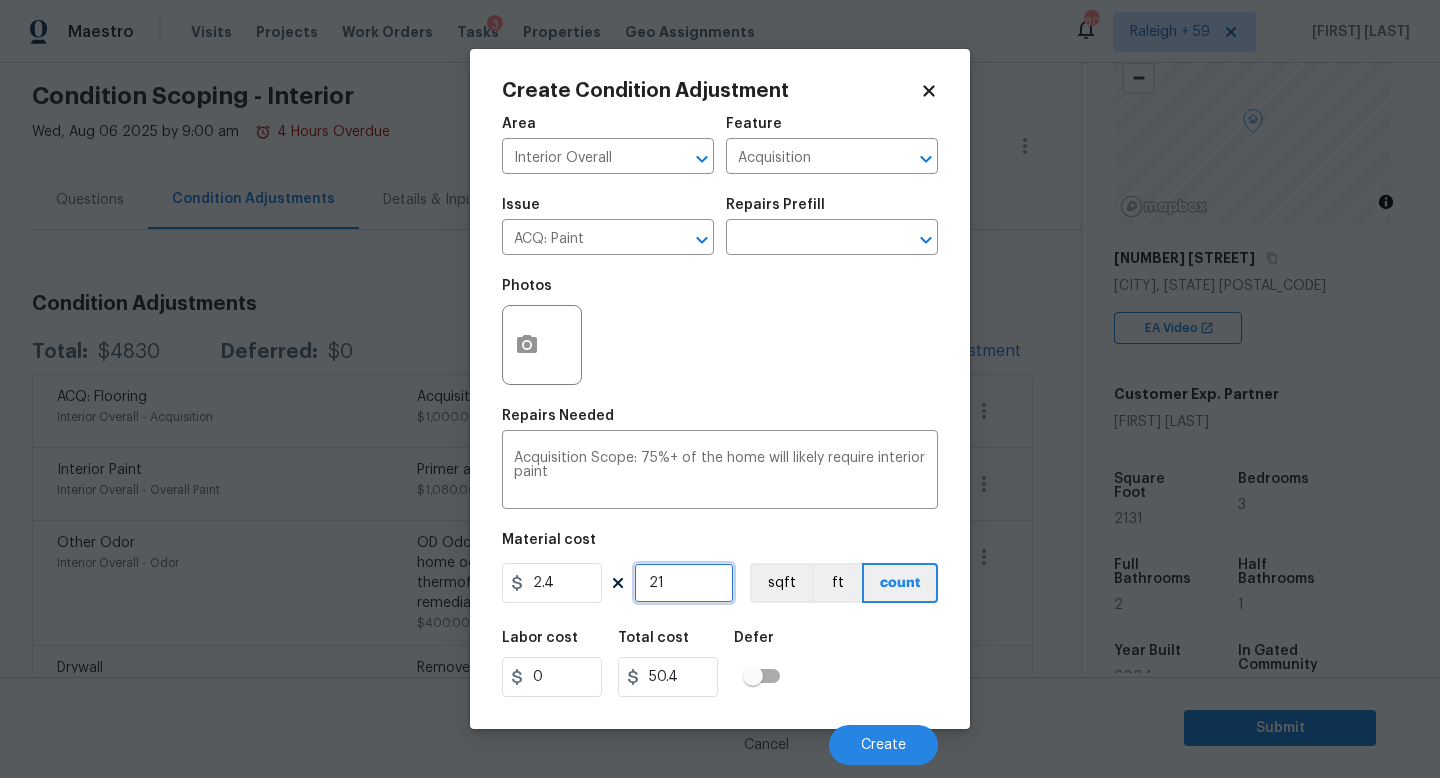 type on "214" 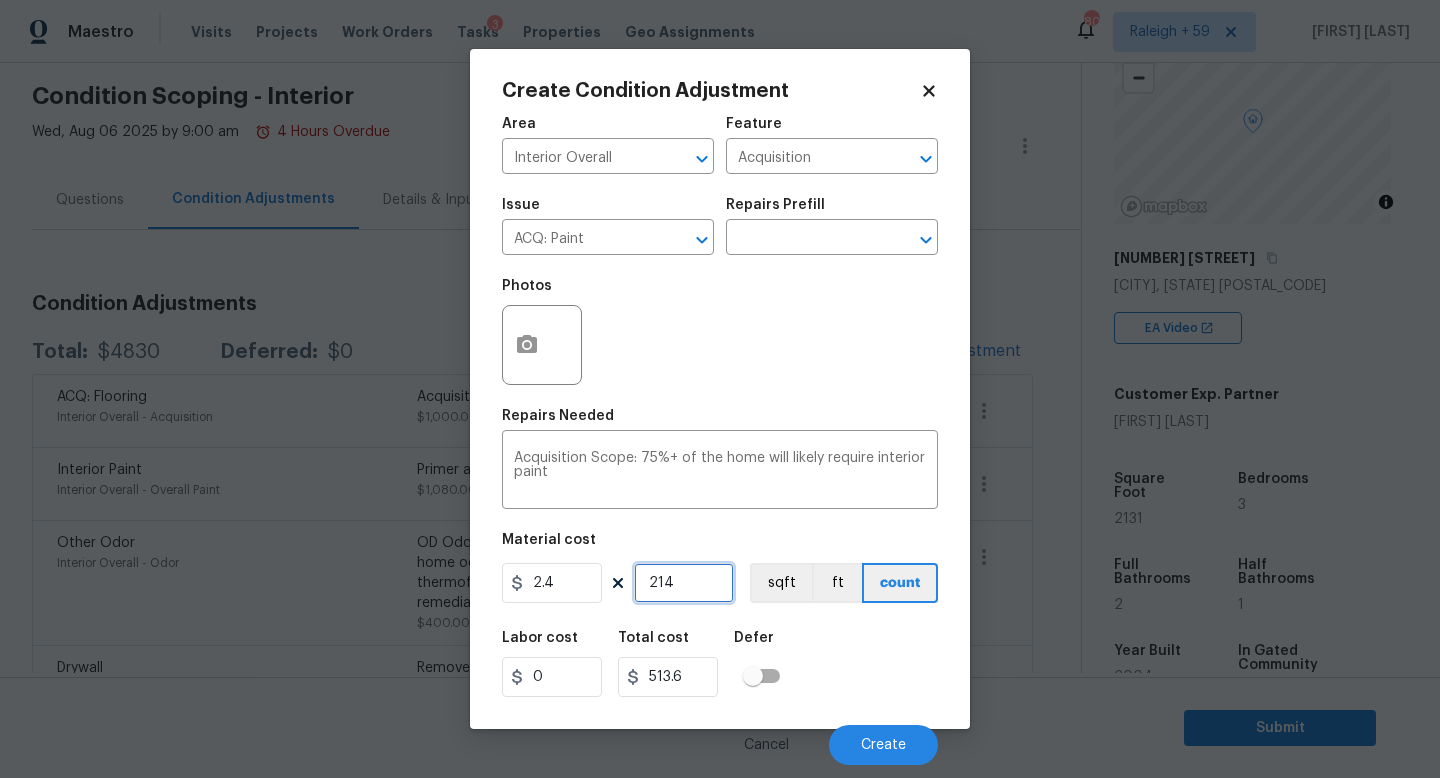 type on "21" 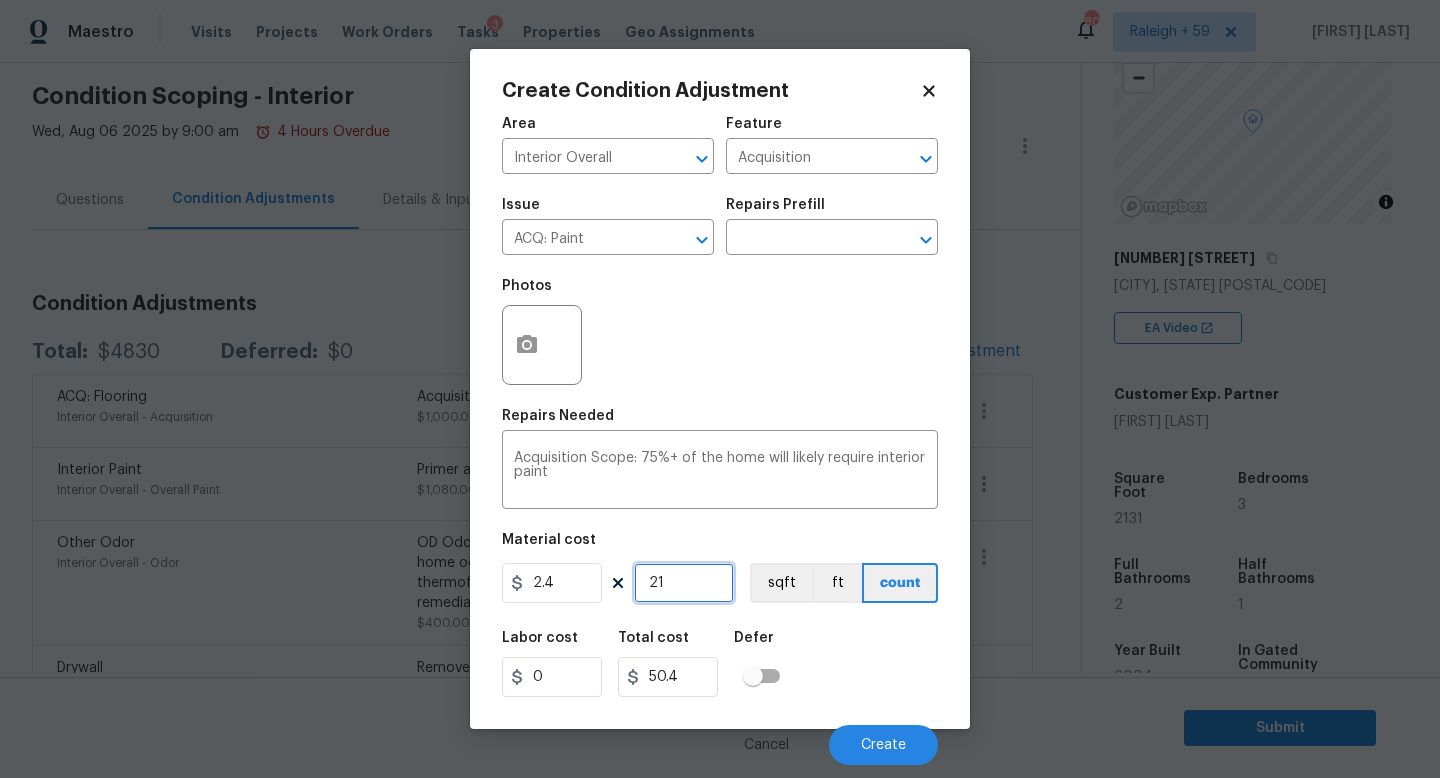 type on "213" 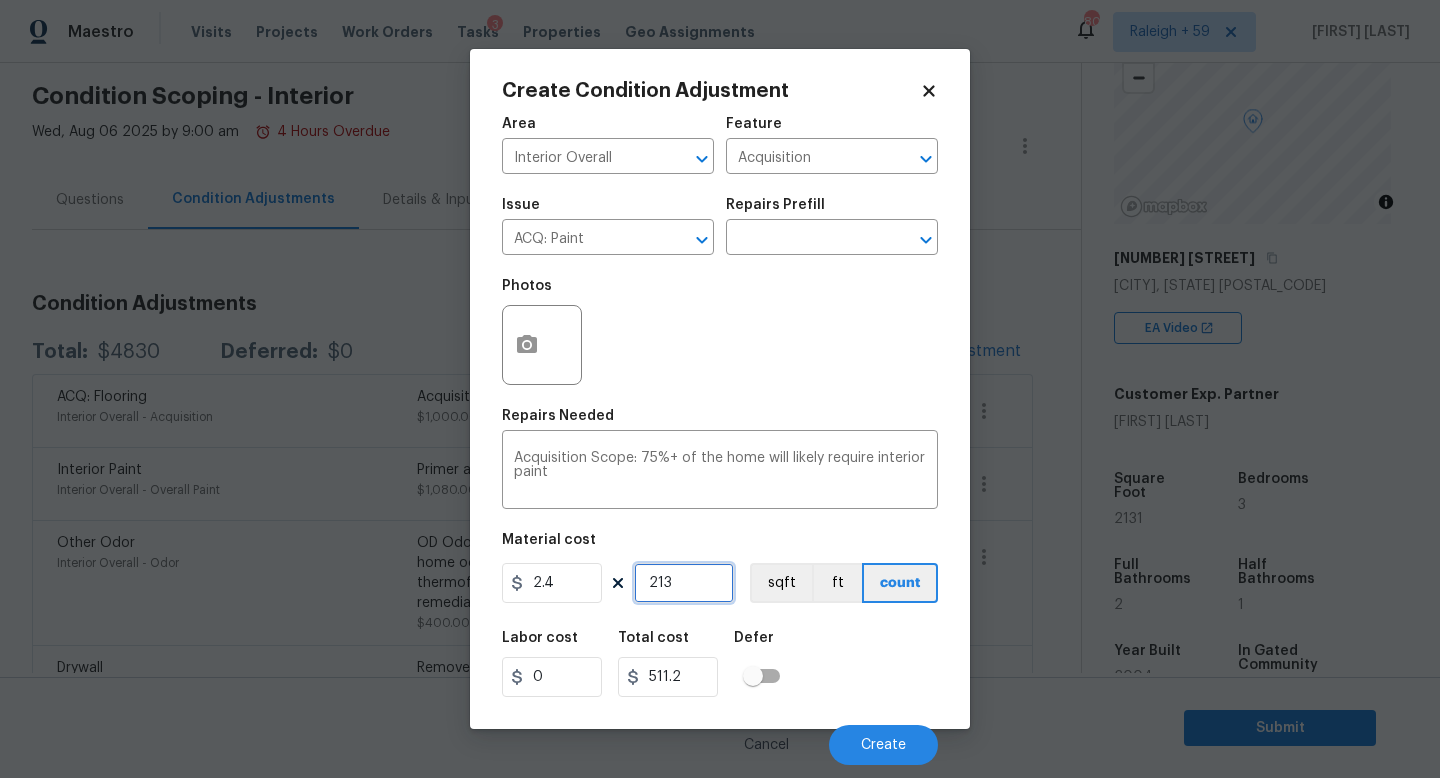 type on "2131" 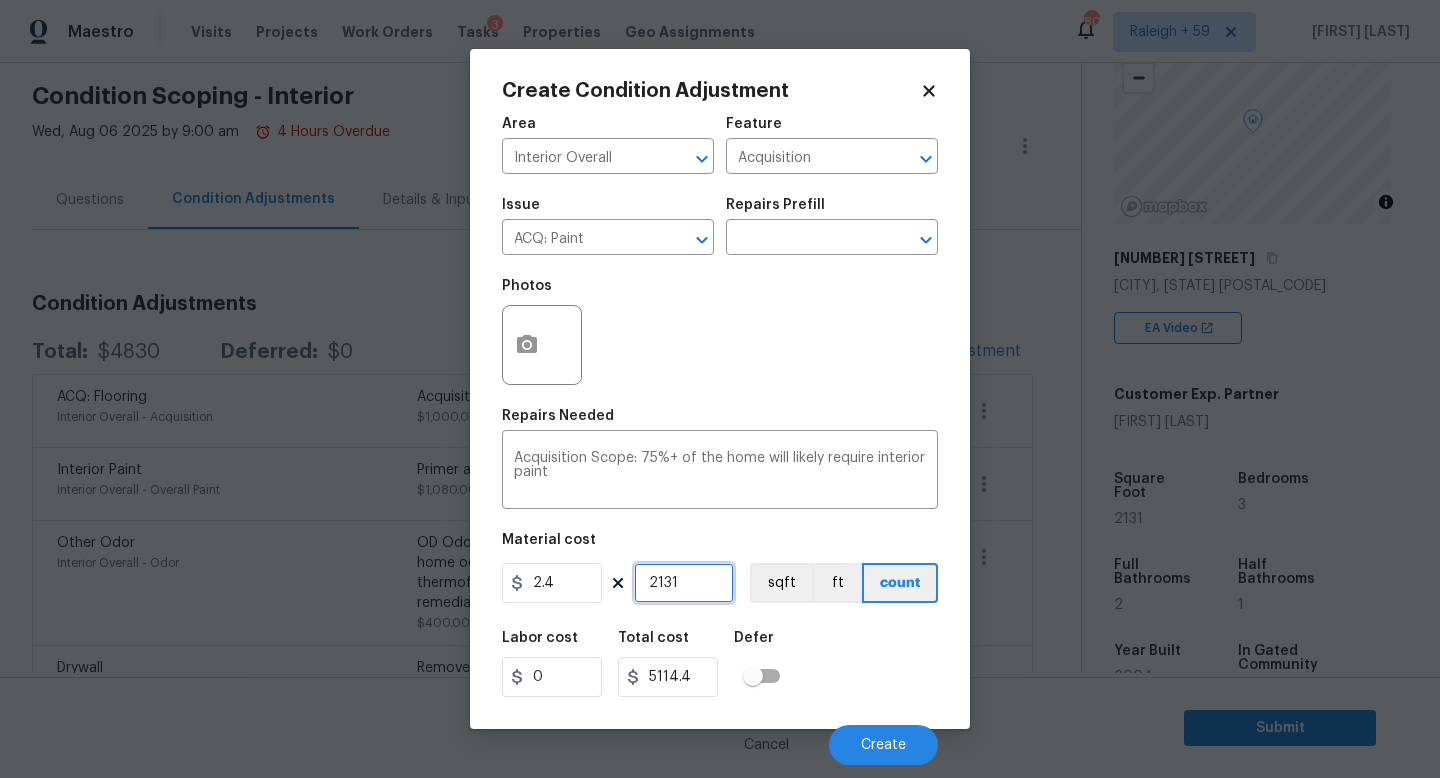 type on "2131" 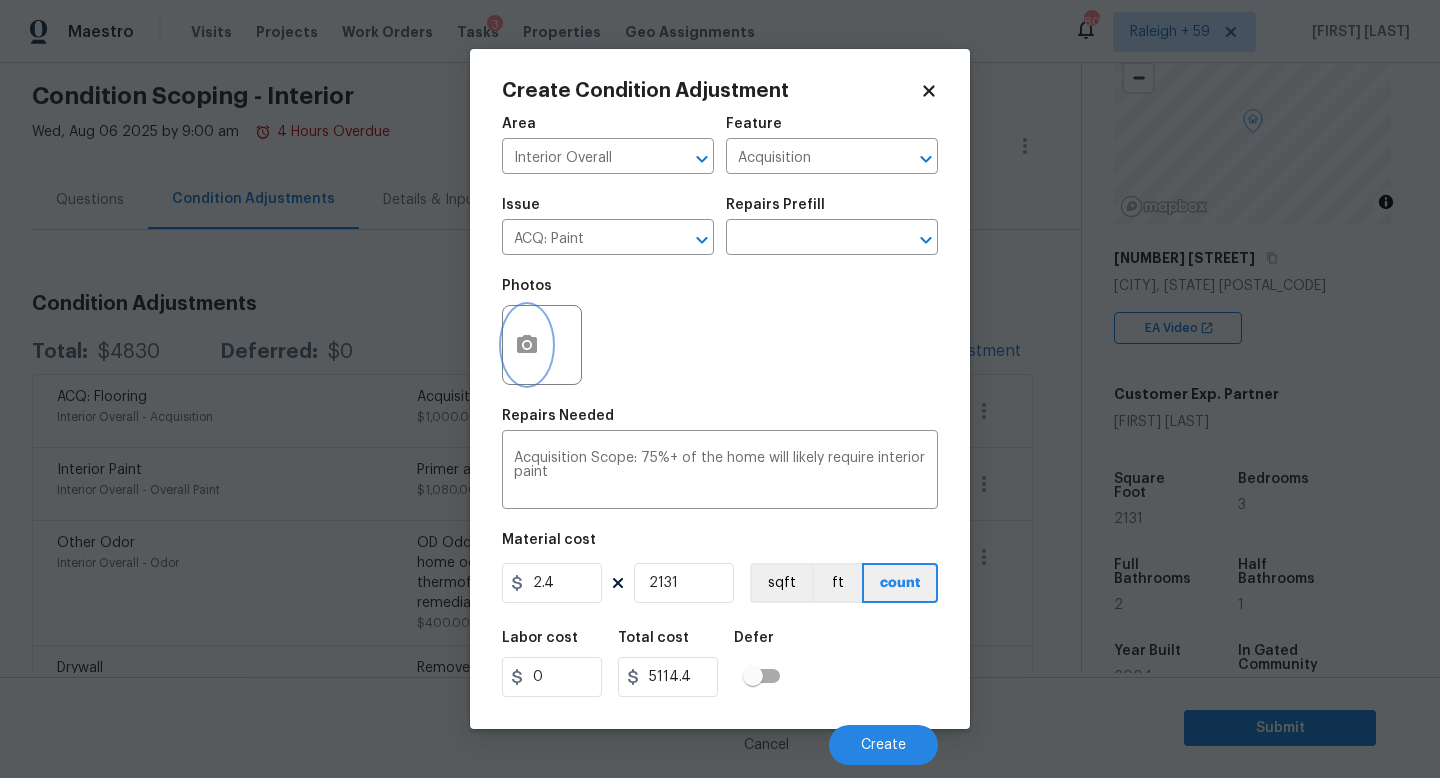 click at bounding box center [527, 345] 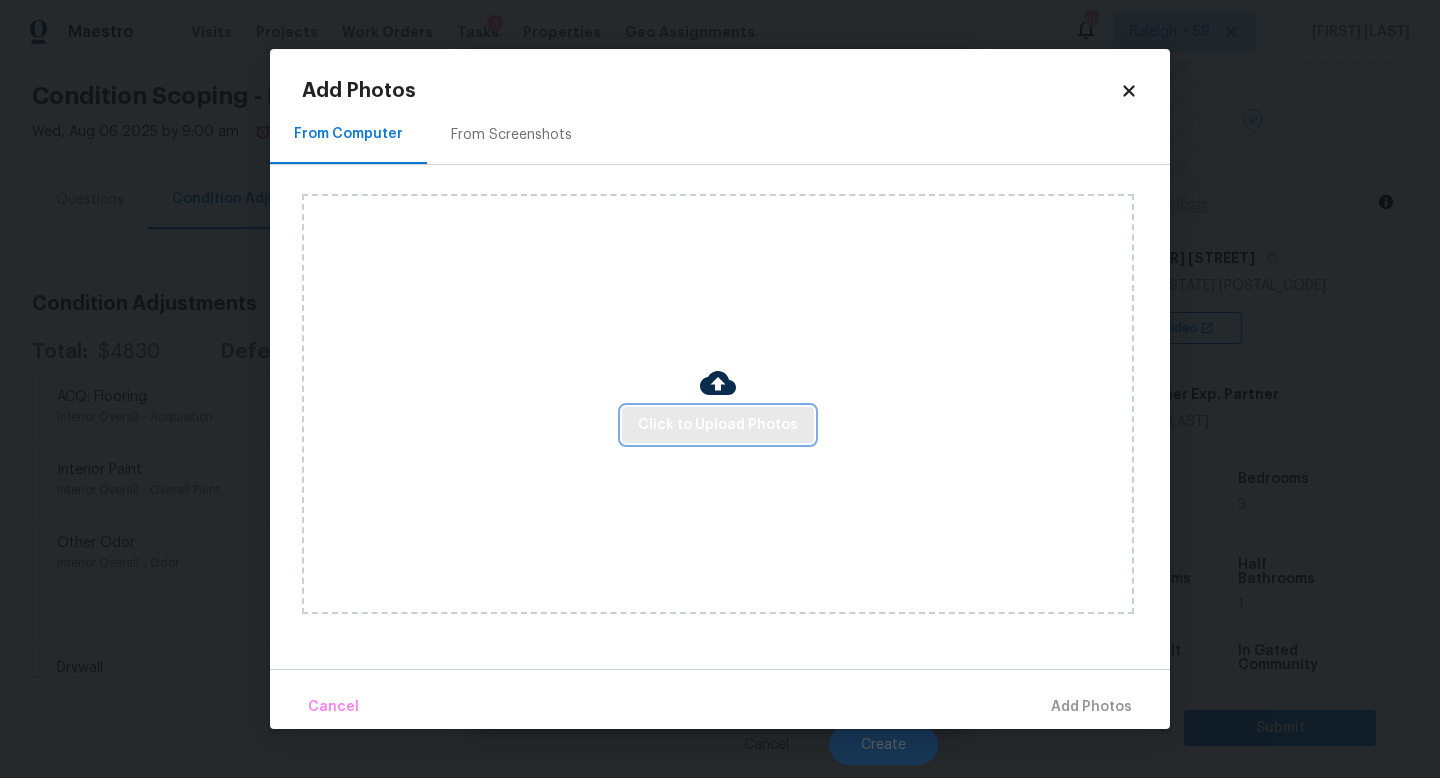 click on "Click to Upload Photos" at bounding box center [718, 425] 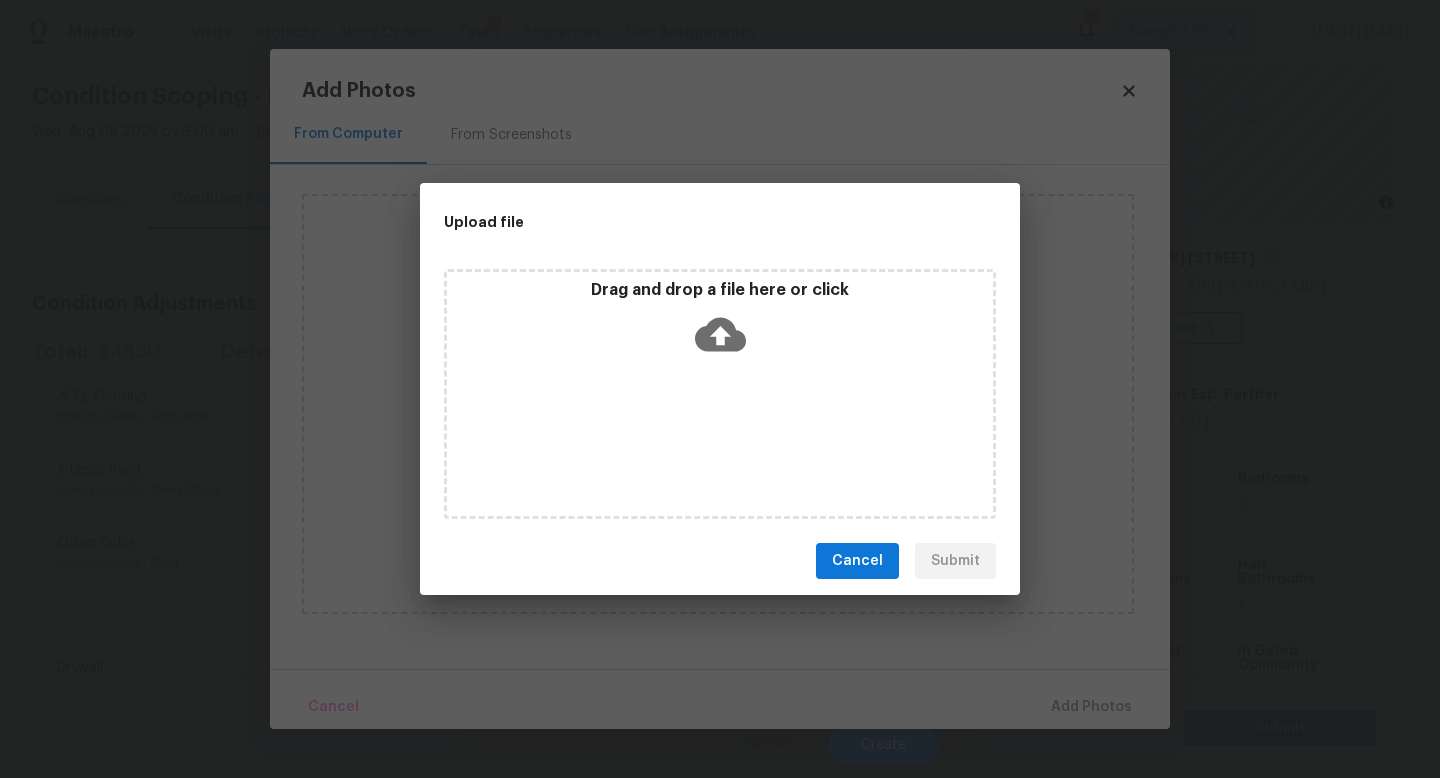 click on "Drag and drop a file here or click" at bounding box center [720, 394] 